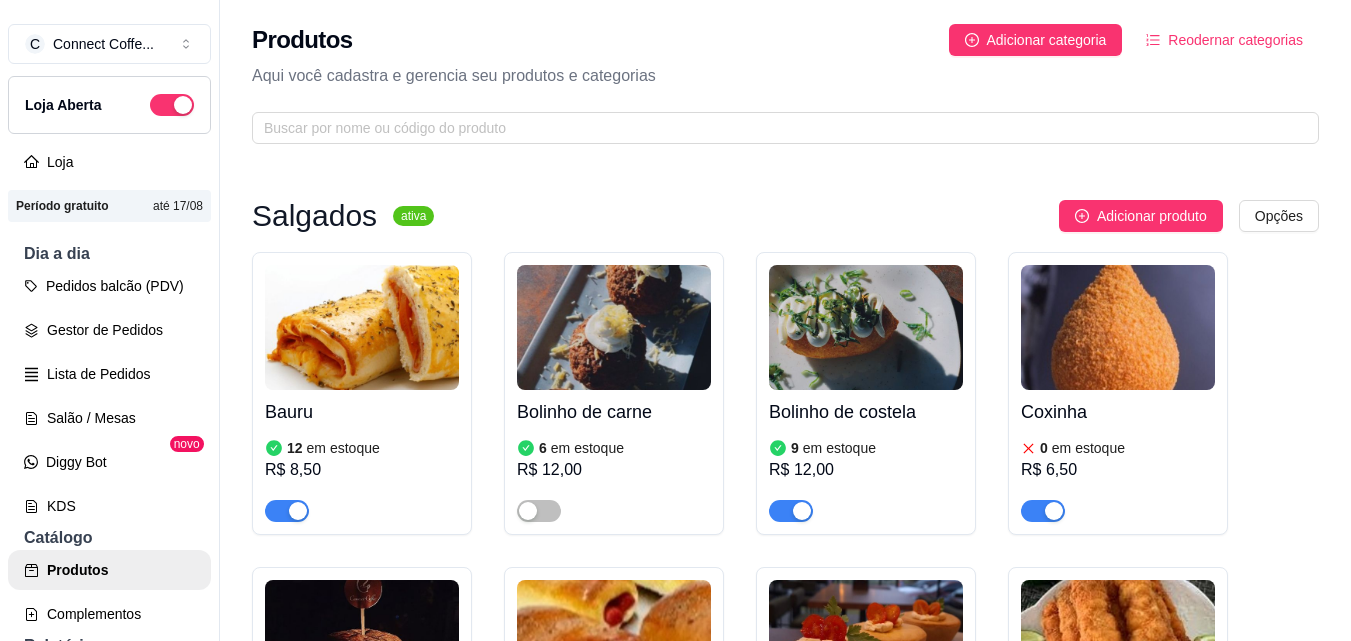 scroll, scrollTop: 0, scrollLeft: 0, axis: both 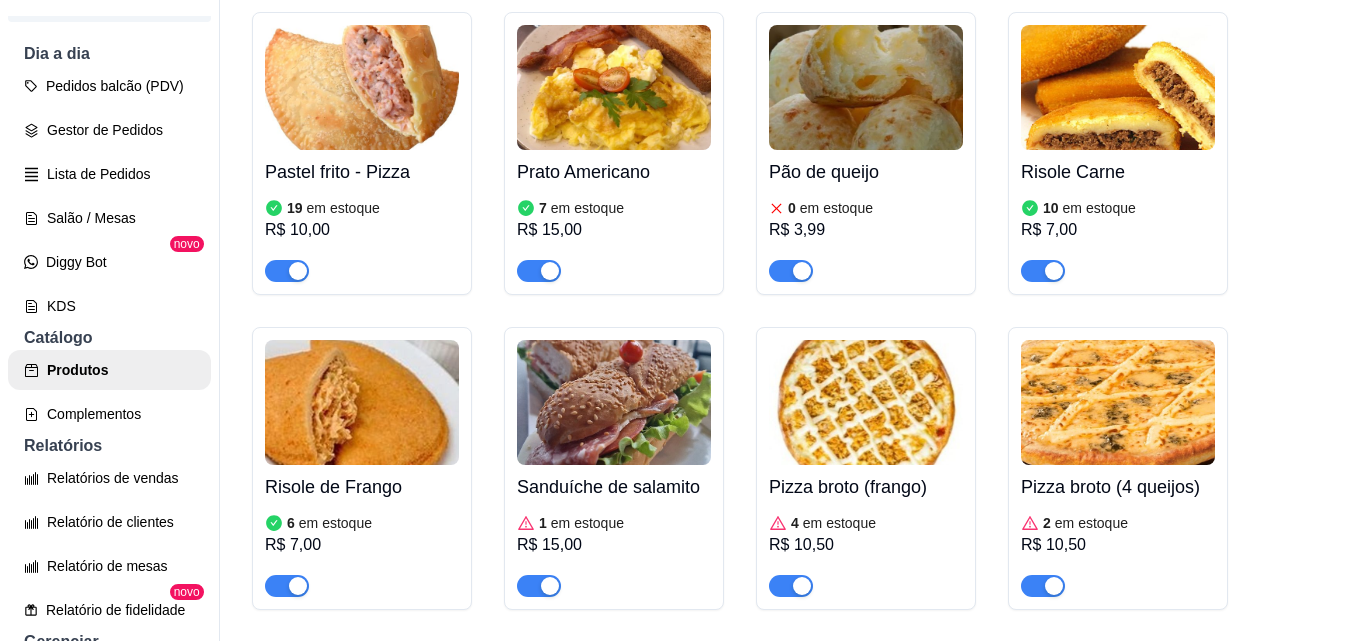 click at bounding box center (866, 87) 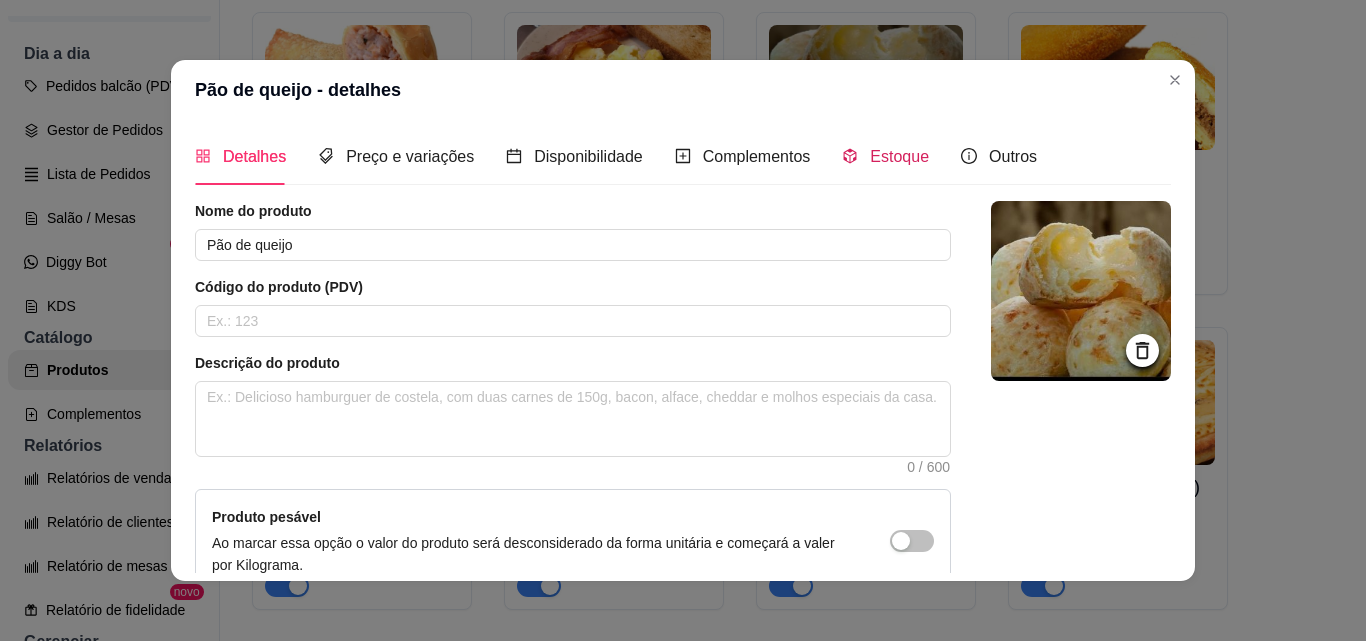click on "Estoque" at bounding box center (899, 156) 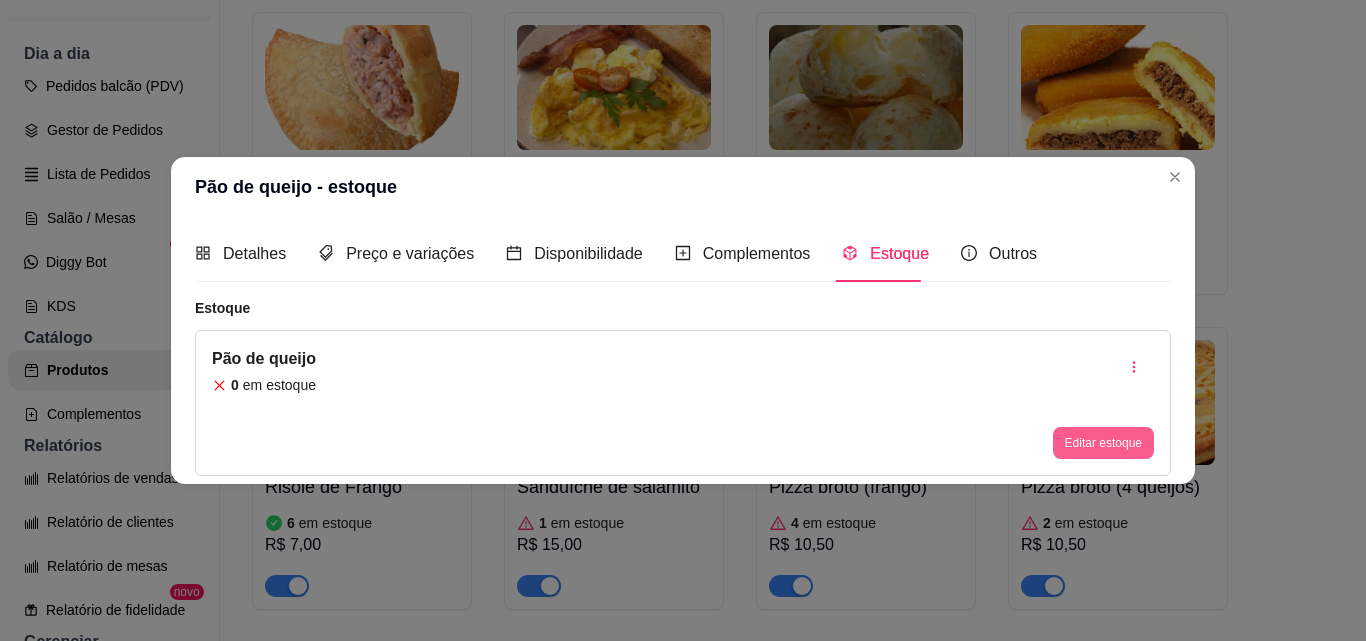 click on "Editar estoque" at bounding box center [1103, 443] 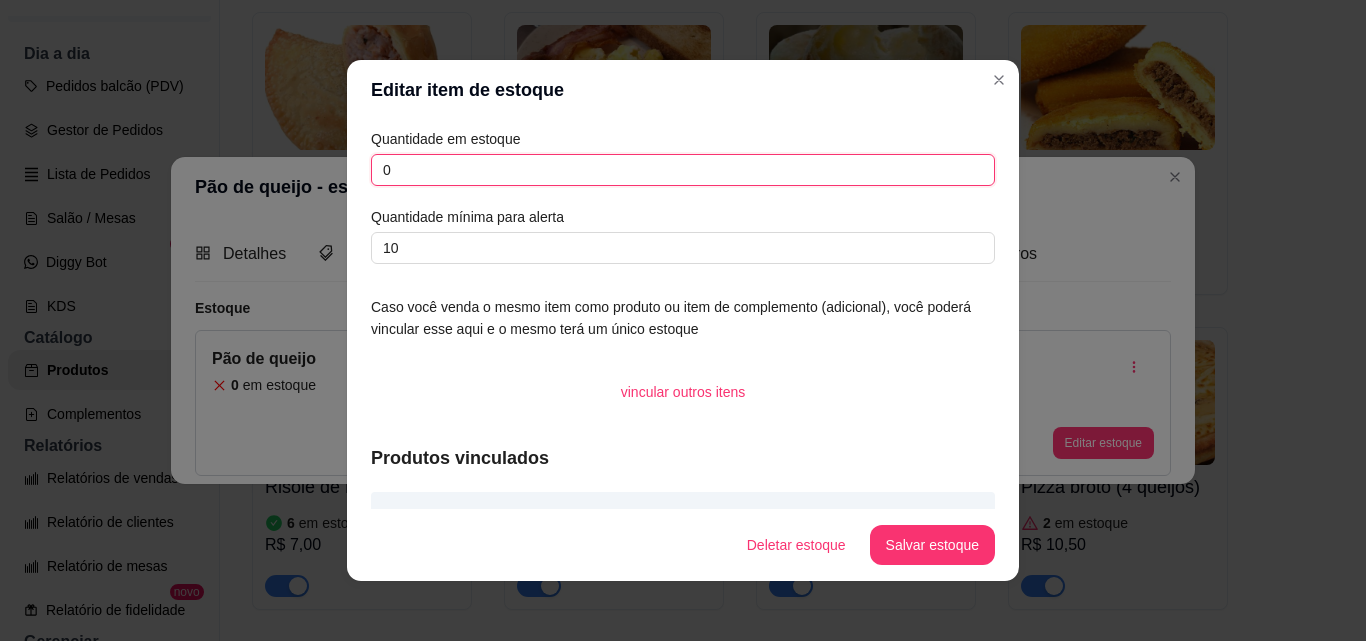 click on "Editar item de estoque Quantidade   em estoque 0 Quantidade   mínima para alerta 0 Caso você venda o mesmo item como produto ou item de complemento (adicional), você poderá vincular esse aqui e o mesmo terá um único estoque vincular outros itens Produtos vinculados Pão de queijo + Café cremoso Pão de queijo Deletar estoque Salvar estoque" at bounding box center (683, 320) 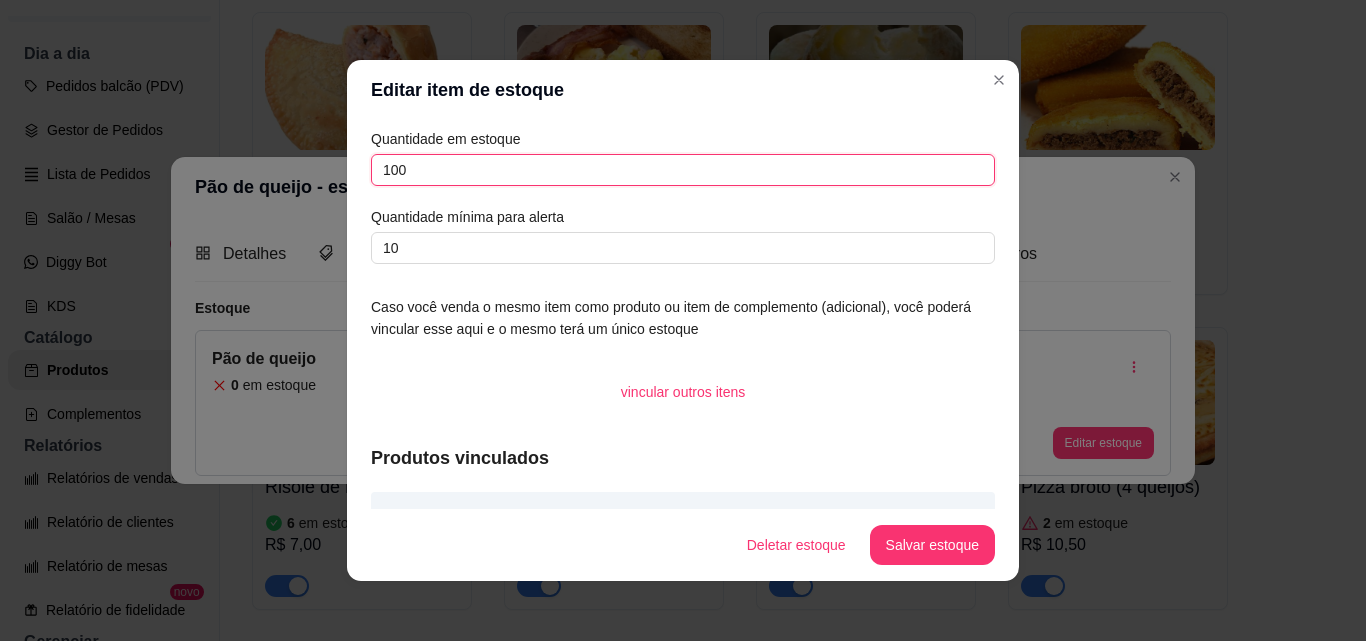 drag, startPoint x: 408, startPoint y: 169, endPoint x: 350, endPoint y: 169, distance: 58 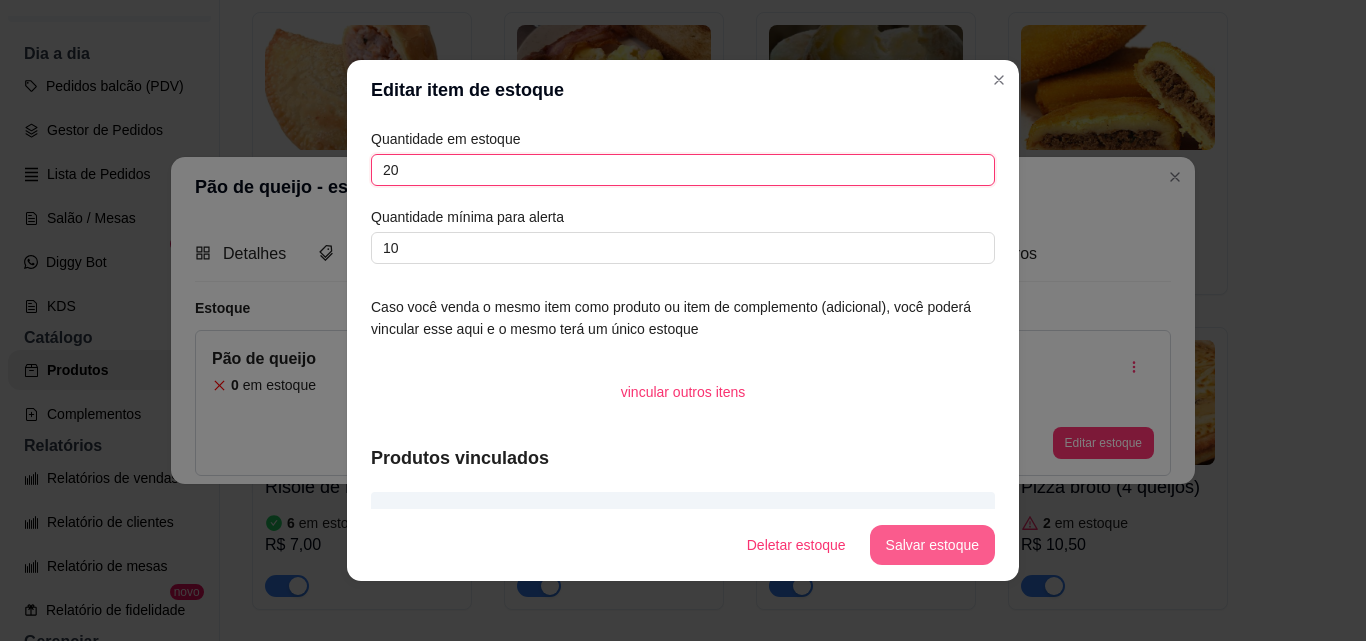 type on "20" 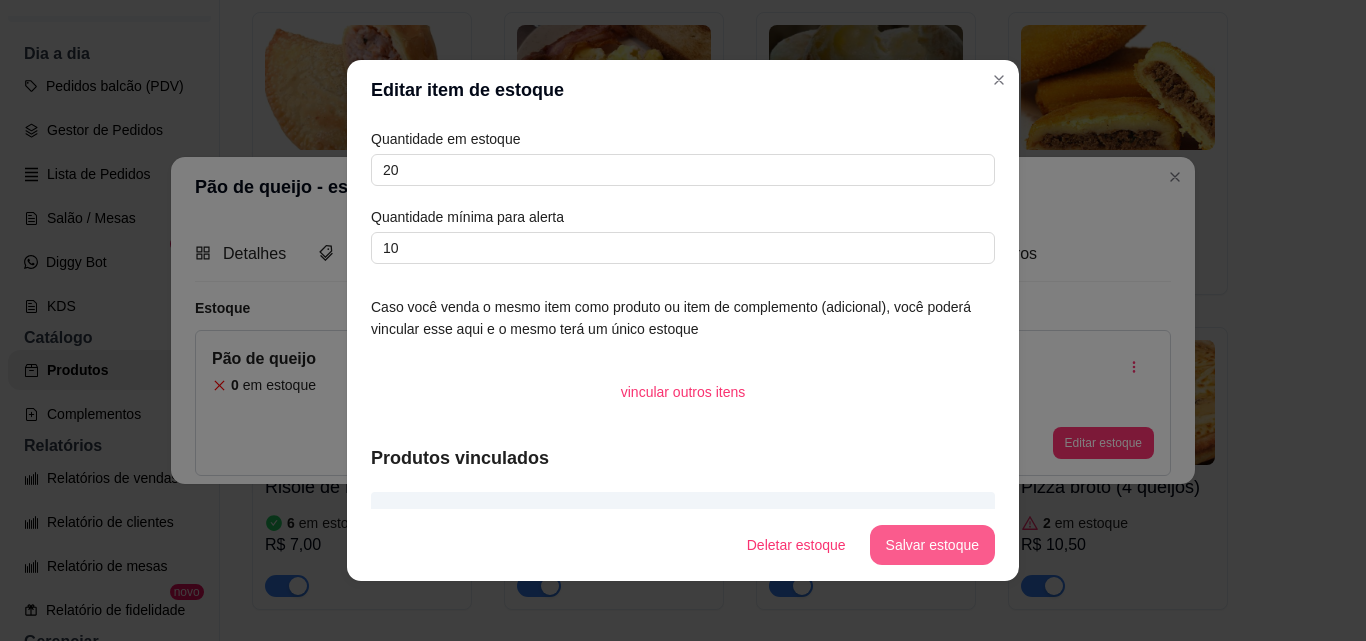 click on "Salvar estoque" at bounding box center (932, 545) 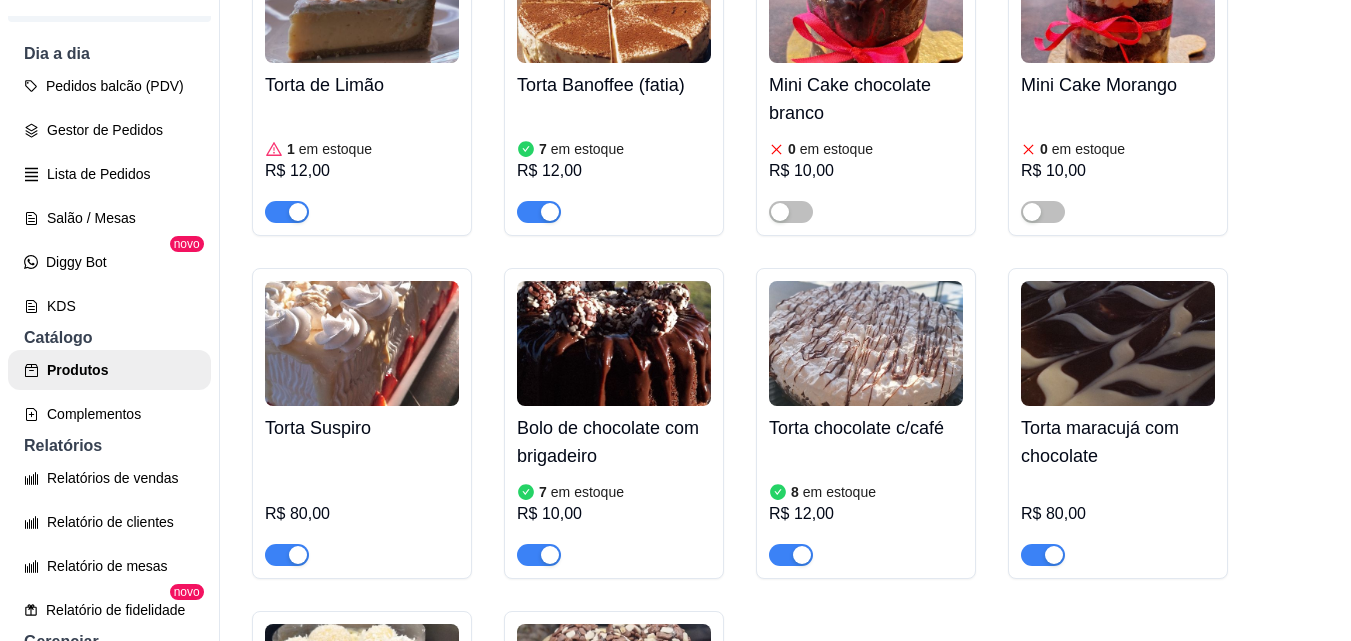scroll, scrollTop: 3700, scrollLeft: 0, axis: vertical 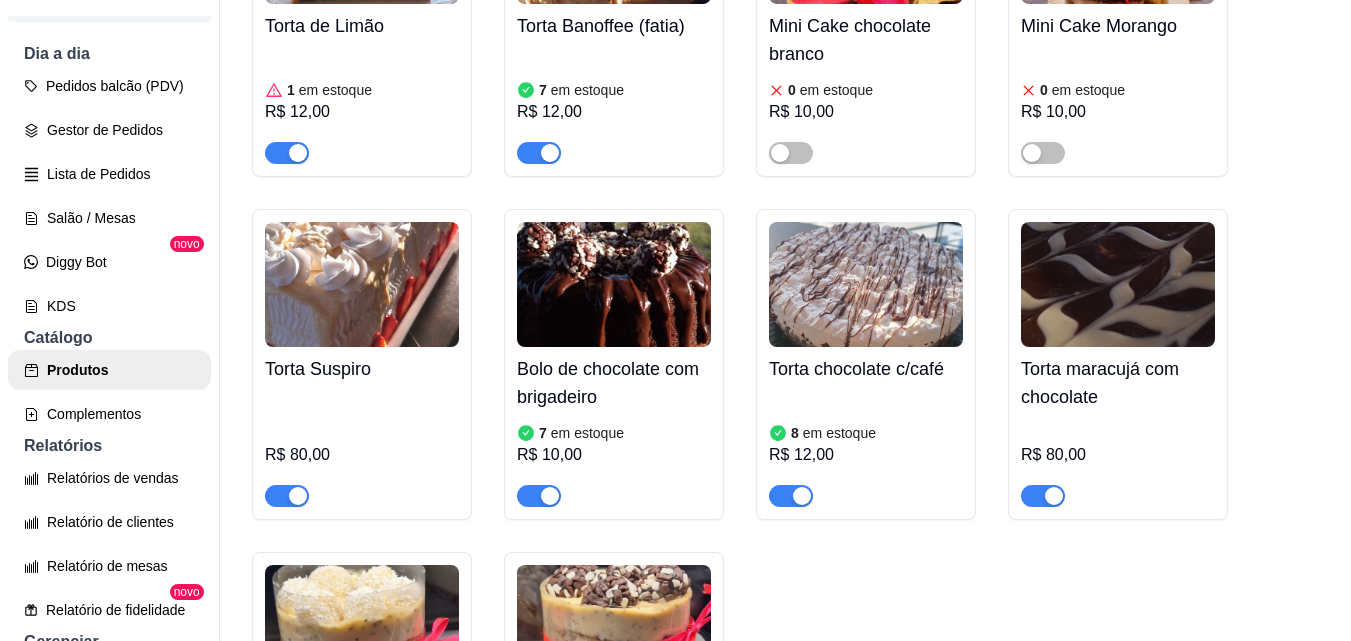 click at bounding box center (298, 496) 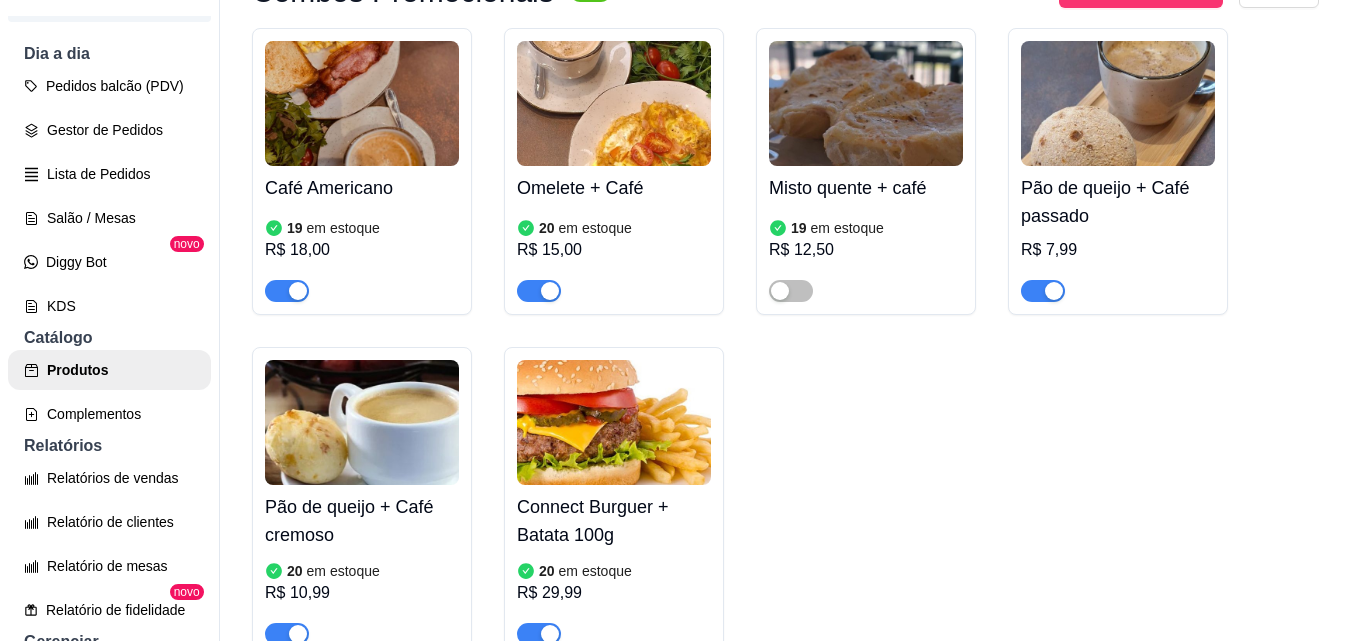 scroll, scrollTop: 9500, scrollLeft: 0, axis: vertical 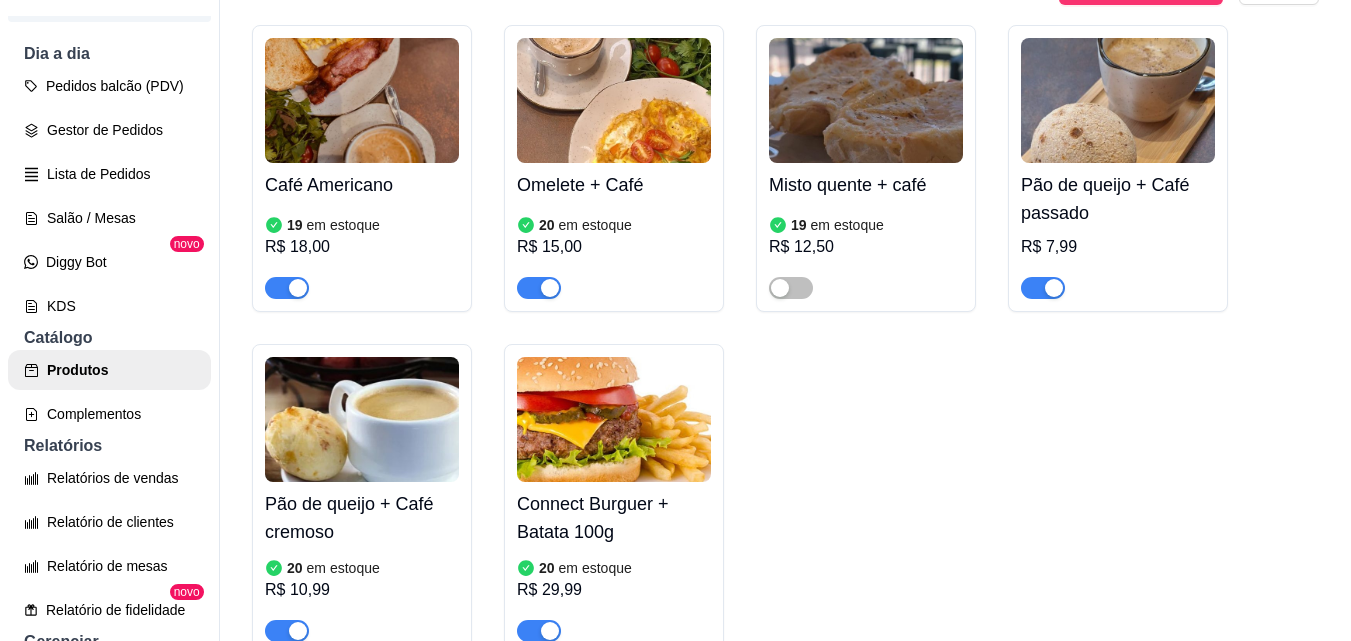 click at bounding box center (1118, 100) 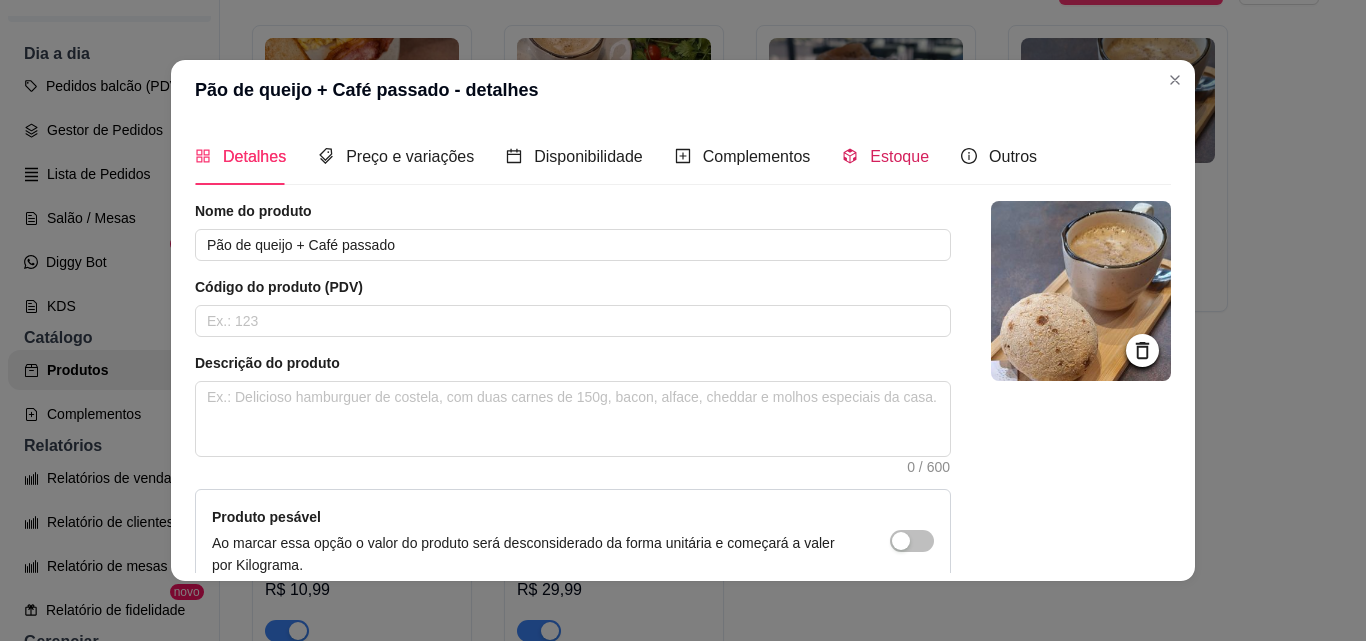 click on "Estoque" at bounding box center [899, 156] 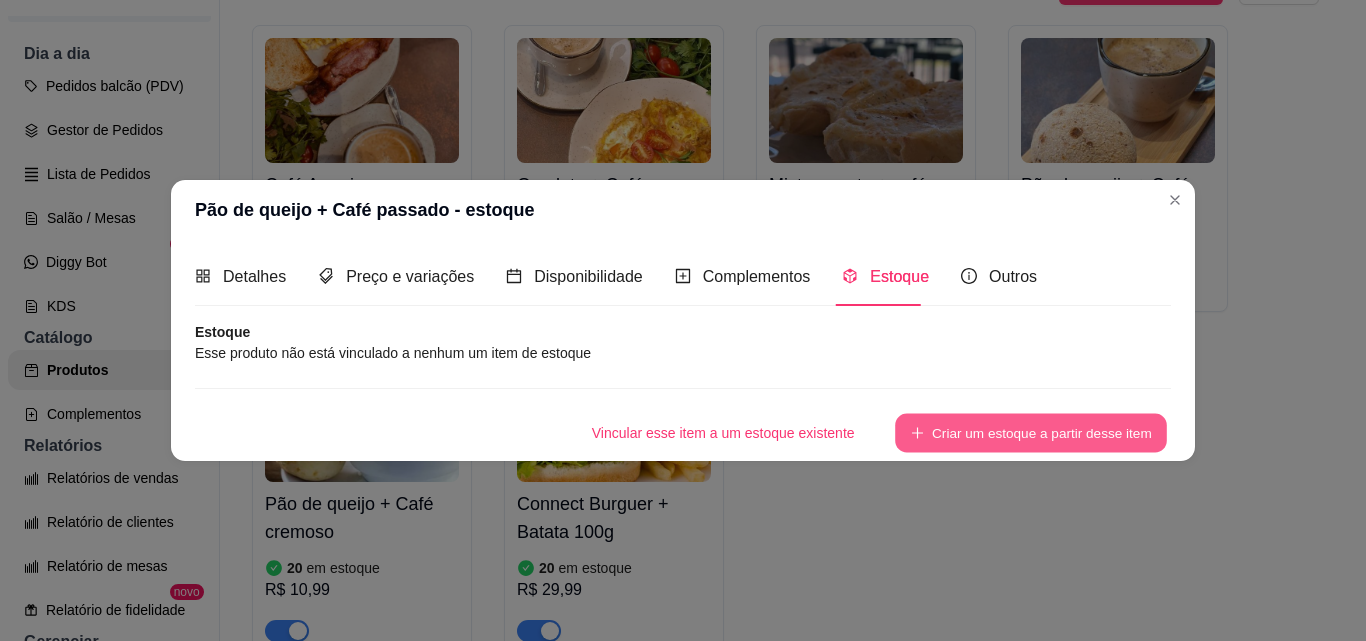 click on "Criar um estoque a partir desse item" at bounding box center (1031, 432) 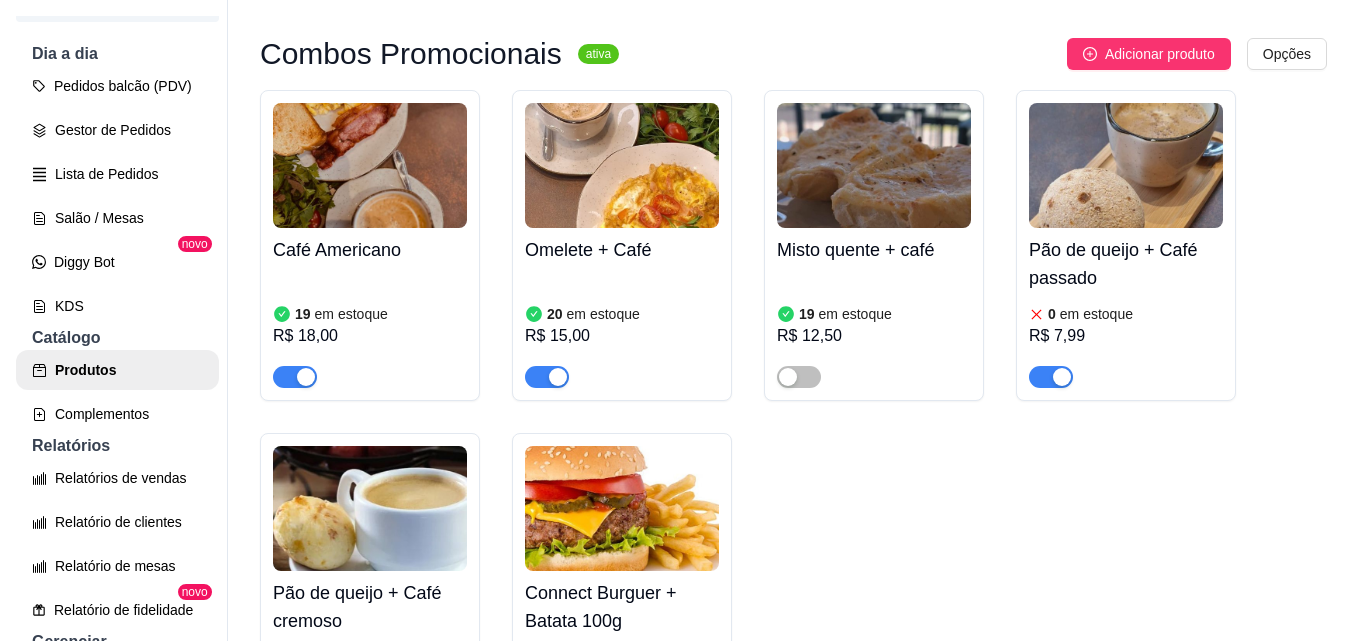 scroll, scrollTop: 9424, scrollLeft: 0, axis: vertical 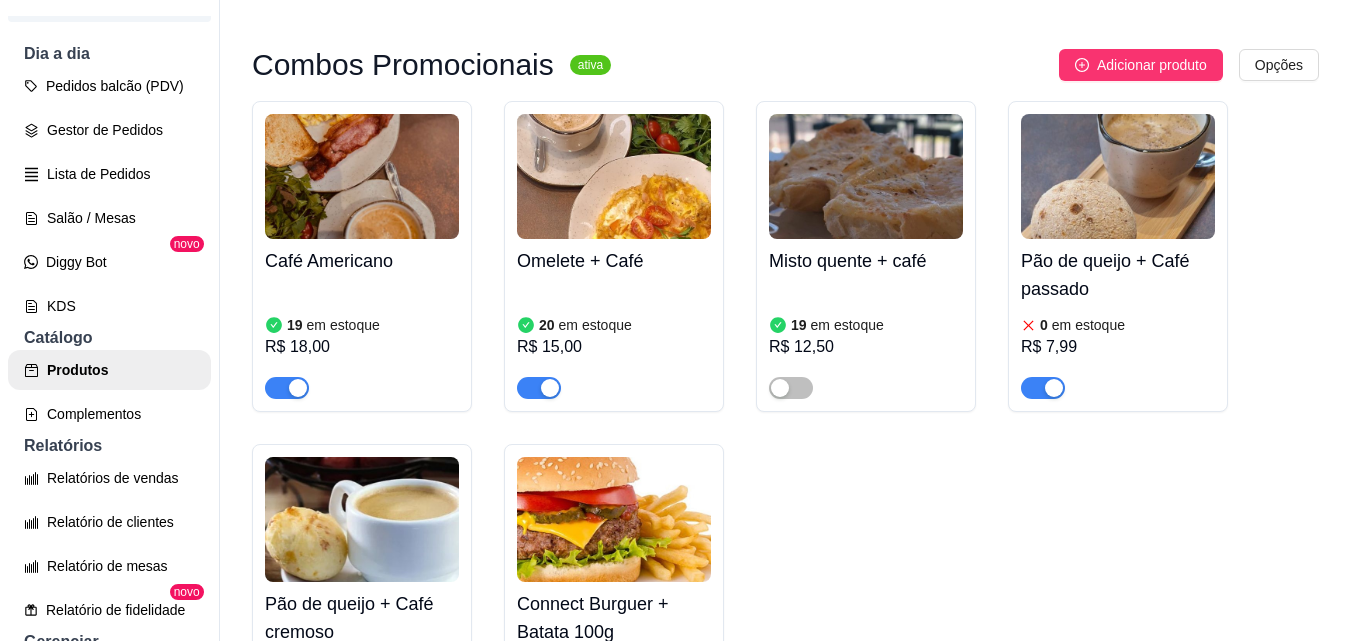 click at bounding box center [1118, 176] 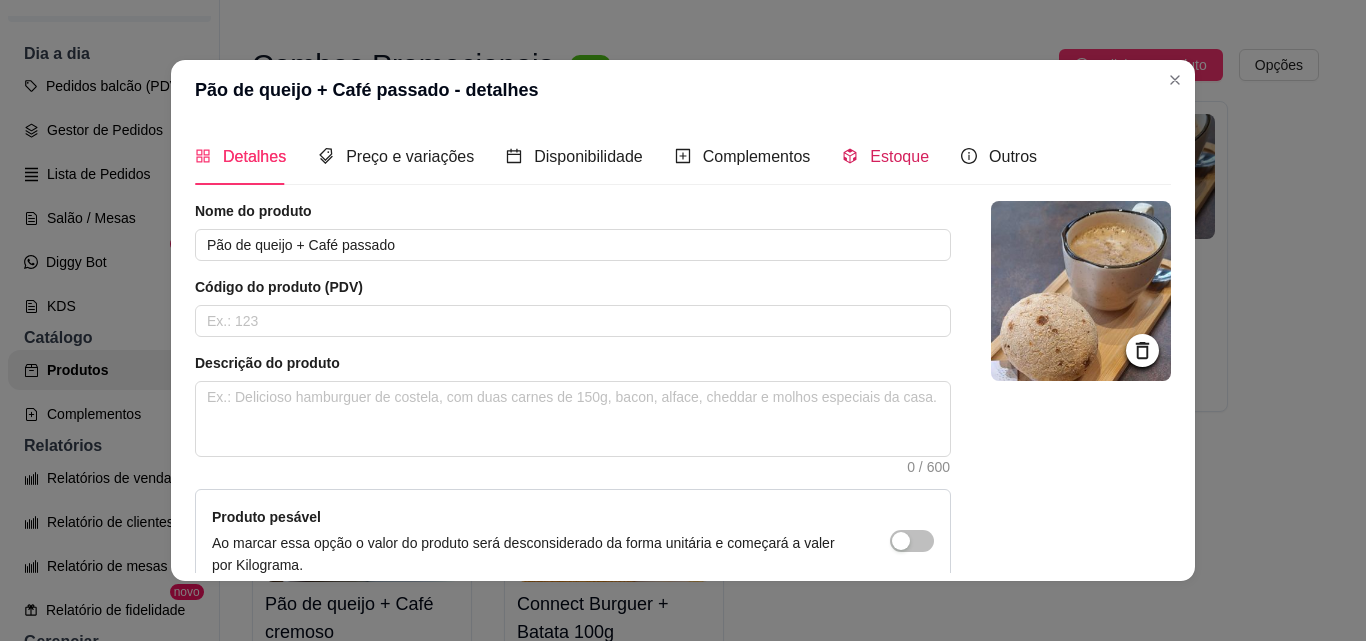 click on "Estoque" at bounding box center (899, 156) 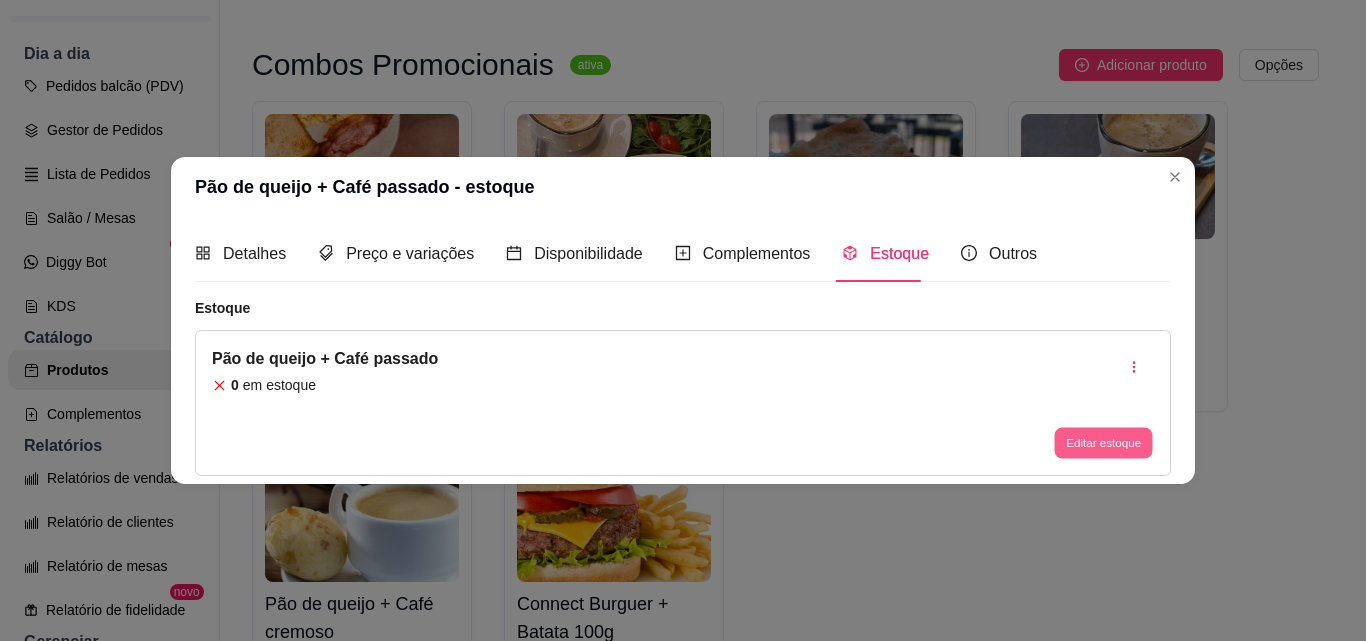 click on "Editar estoque" at bounding box center [1103, 443] 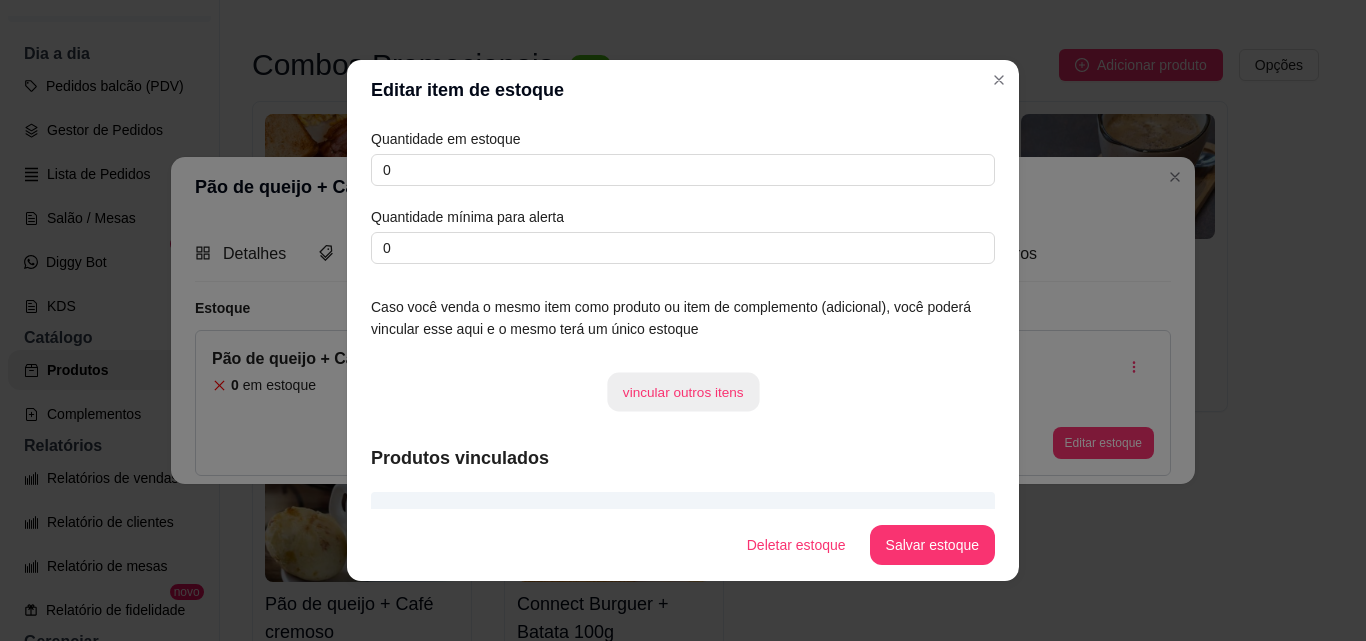 click on "vincular outros itens" at bounding box center (683, 392) 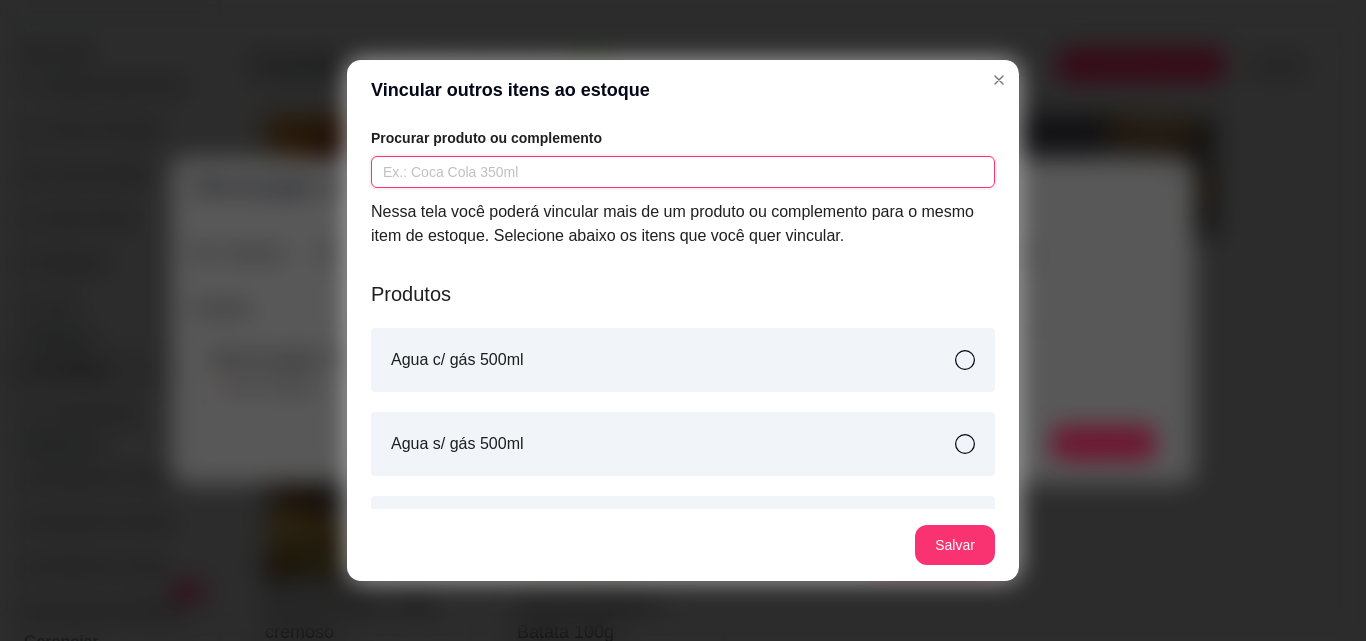 click at bounding box center (683, 172) 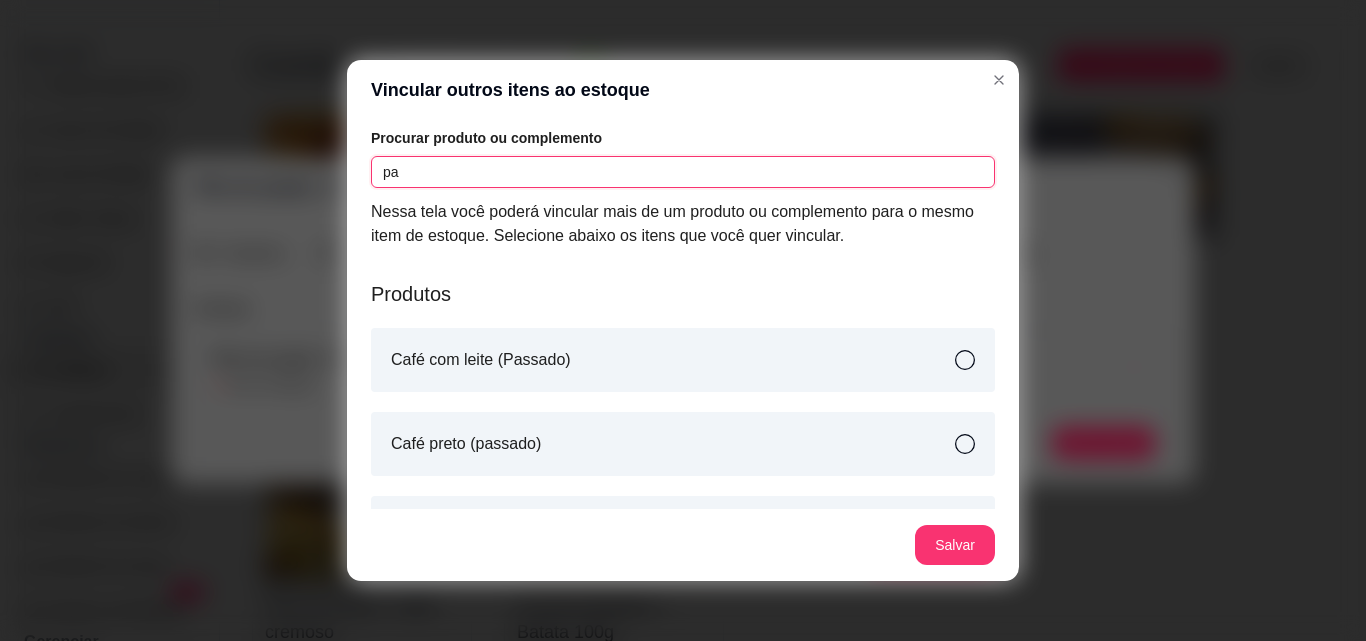 type on "p" 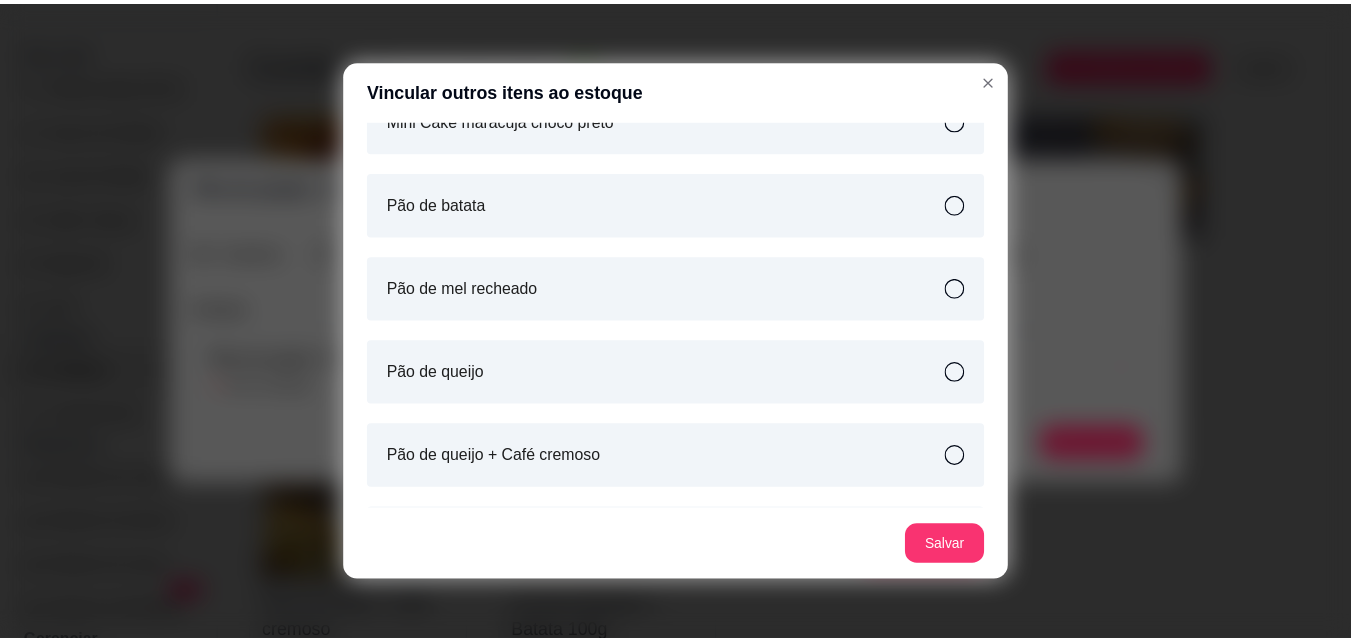 scroll, scrollTop: 1700, scrollLeft: 0, axis: vertical 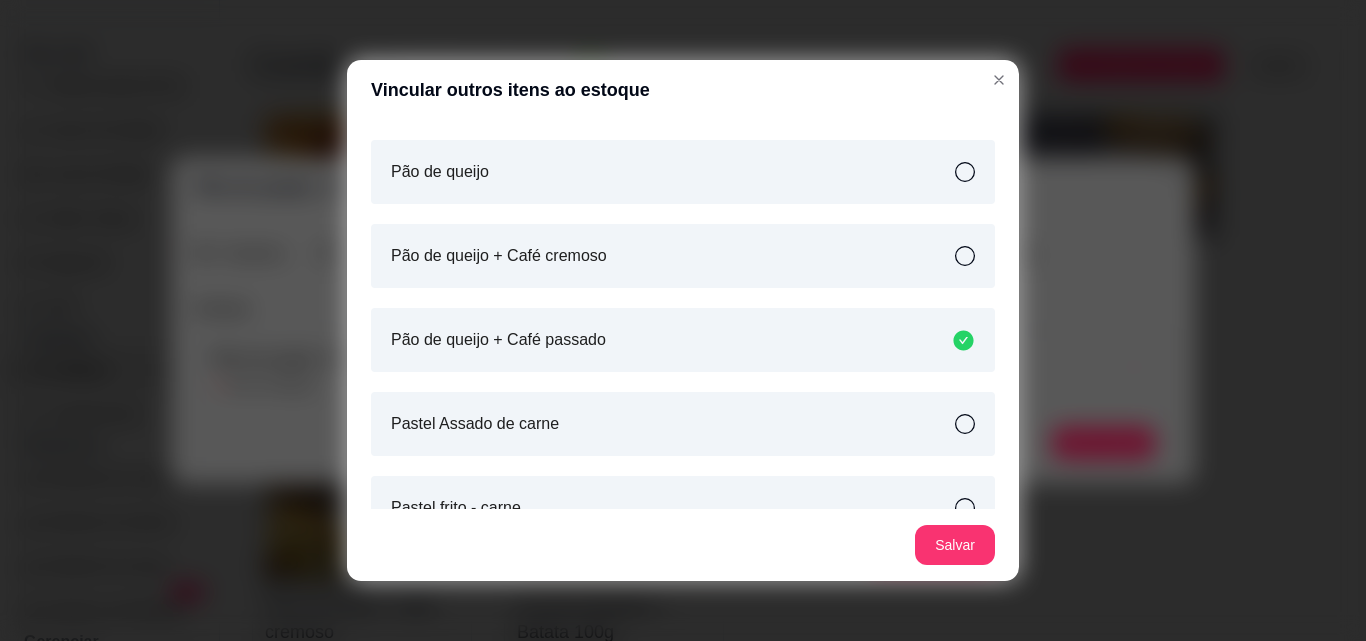 type on "p" 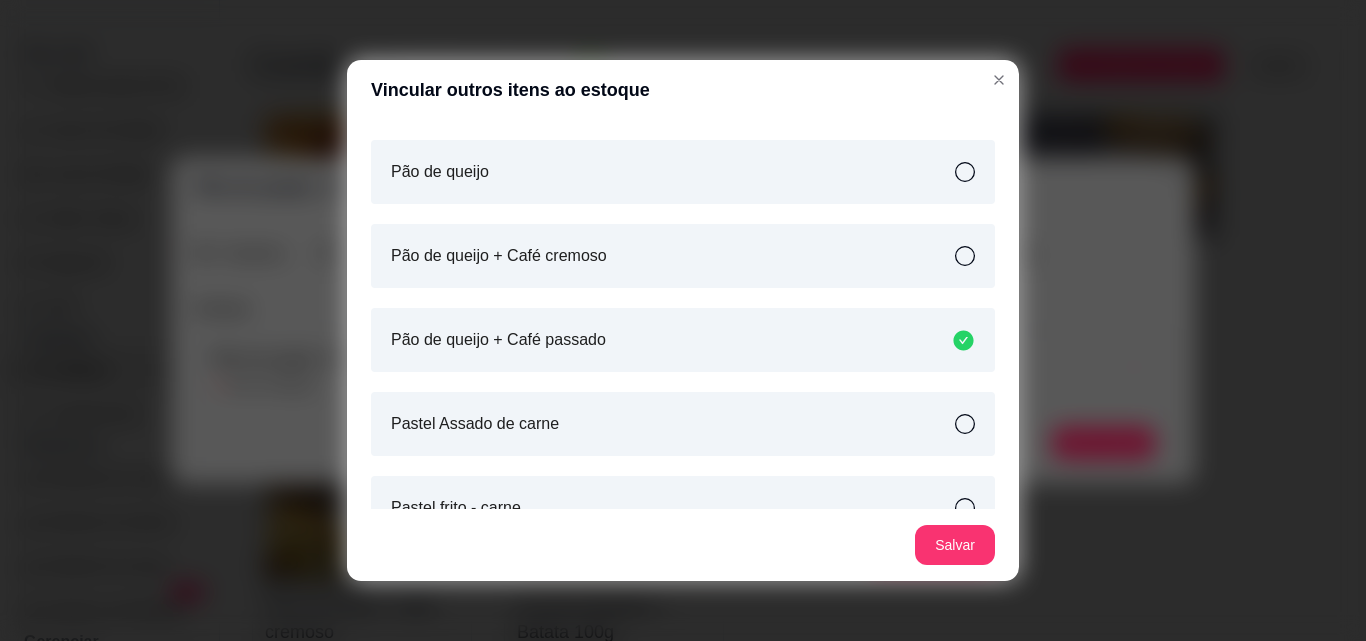 click 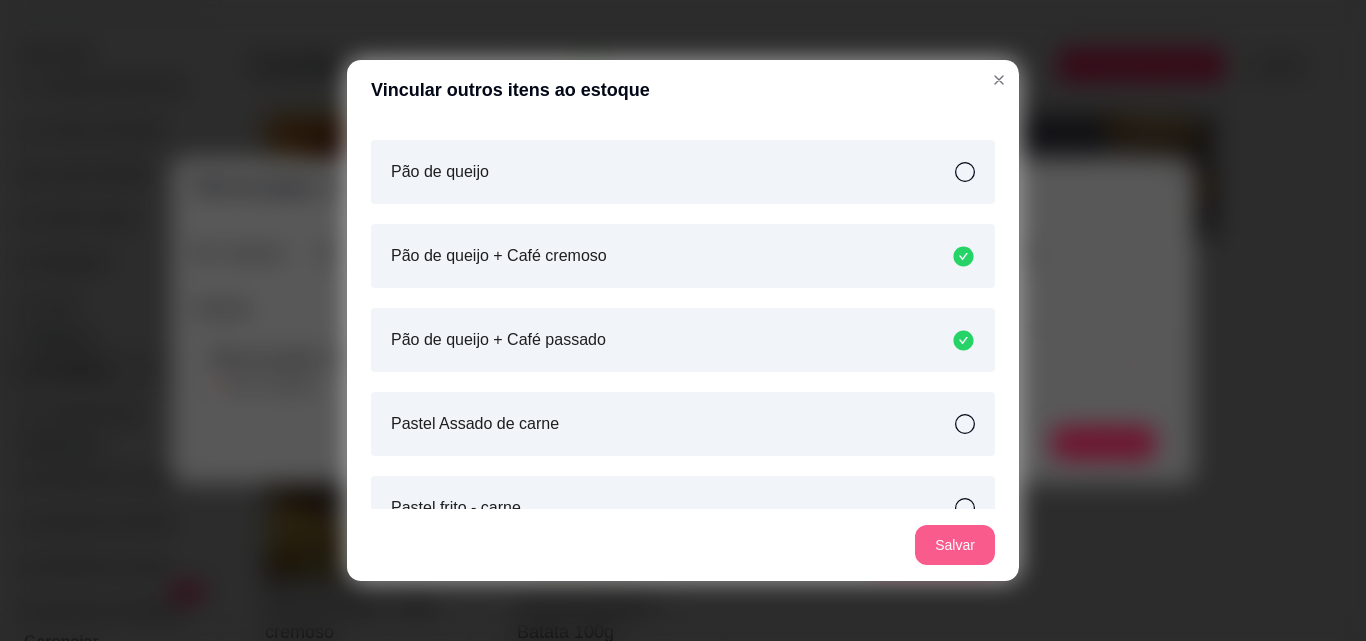 click on "Salvar" at bounding box center [955, 545] 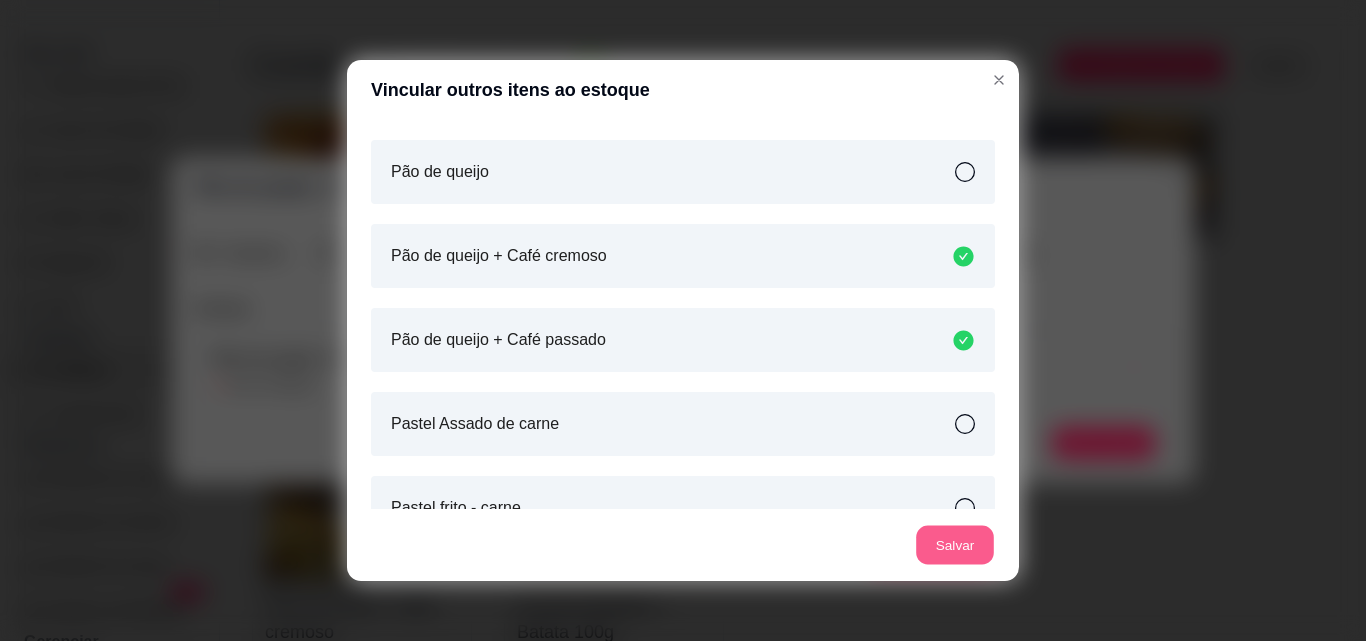 click on "Salvar" at bounding box center [955, 545] 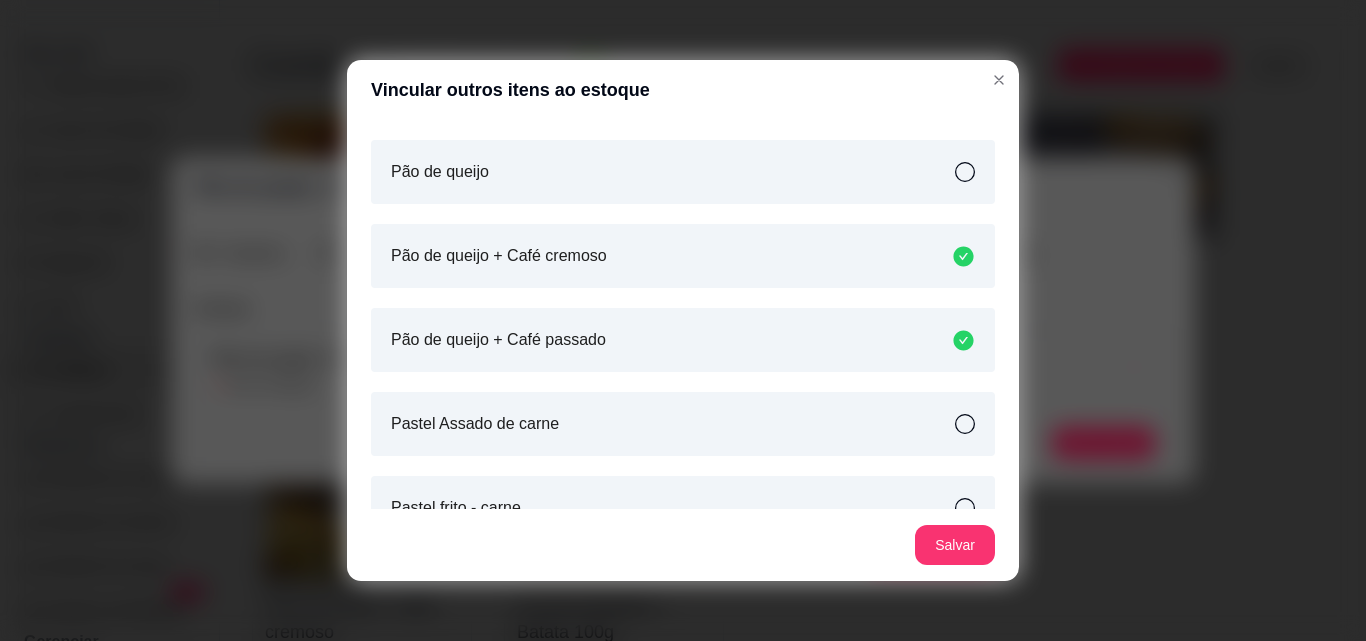 click 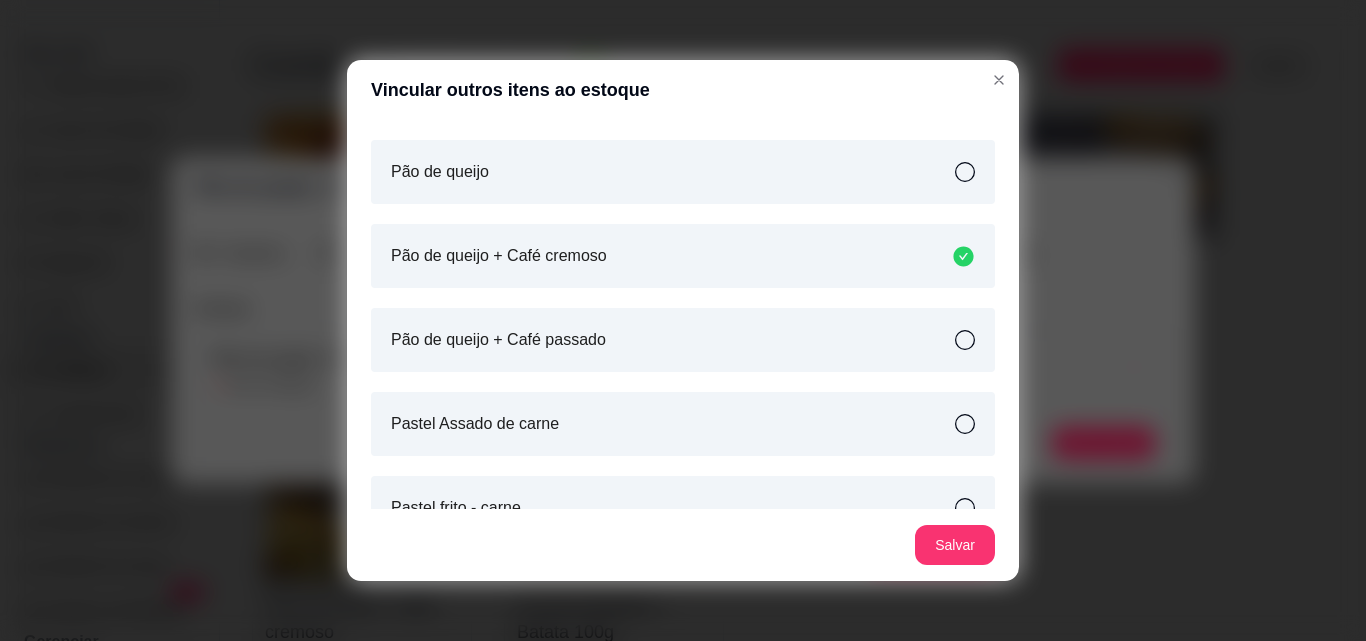 click 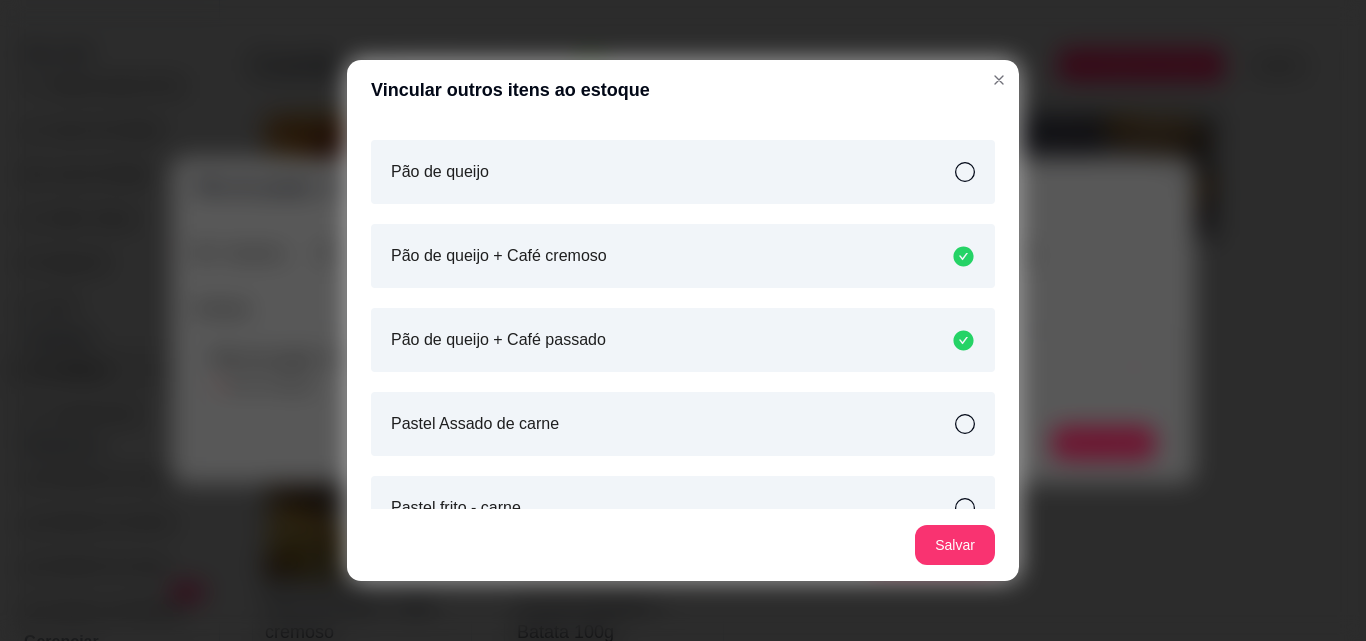 click 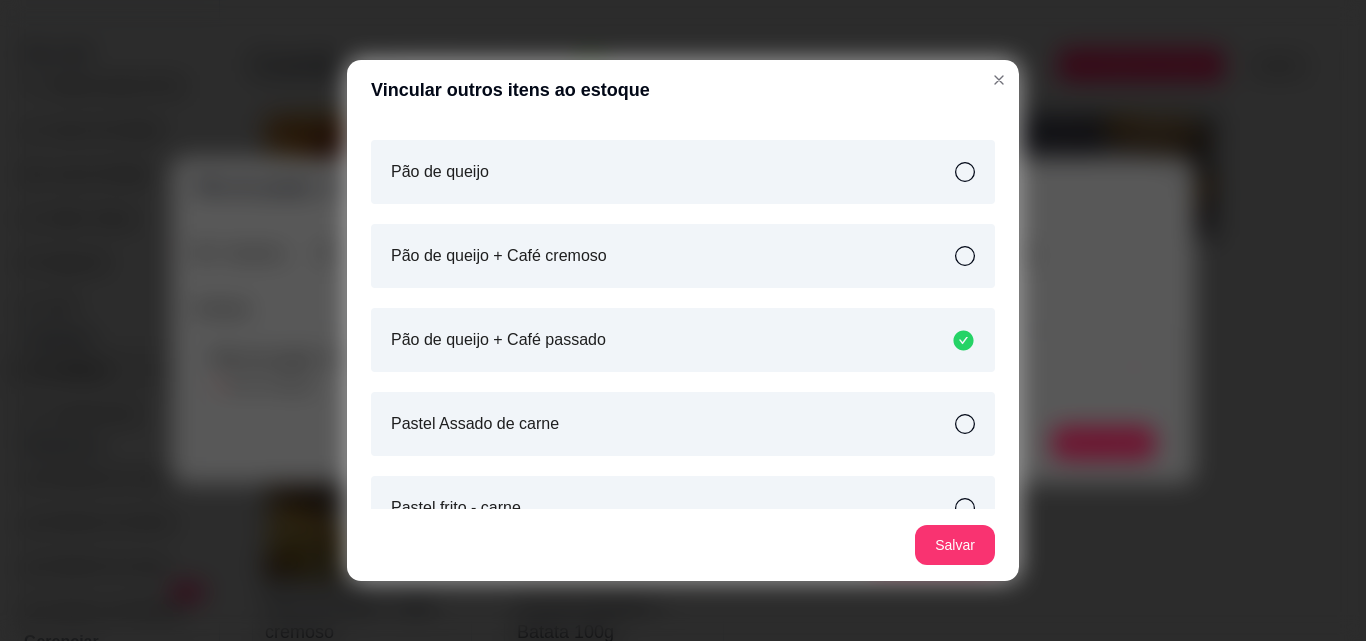 click 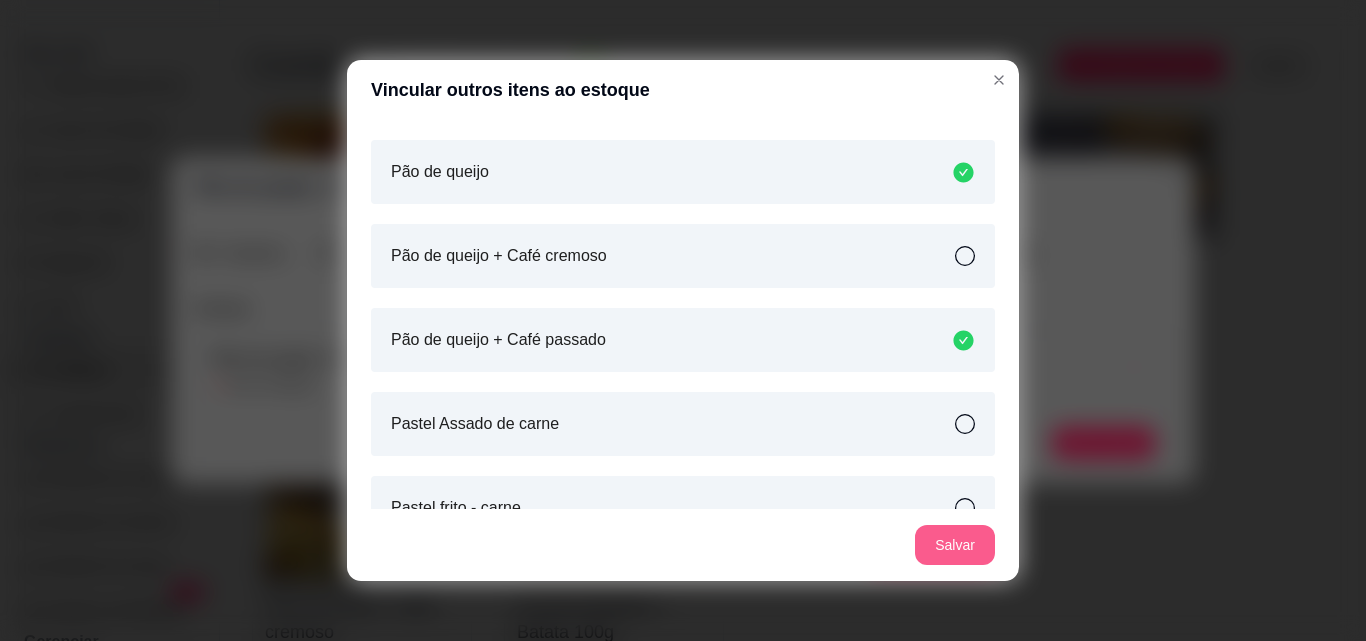 click on "Salvar" at bounding box center (955, 545) 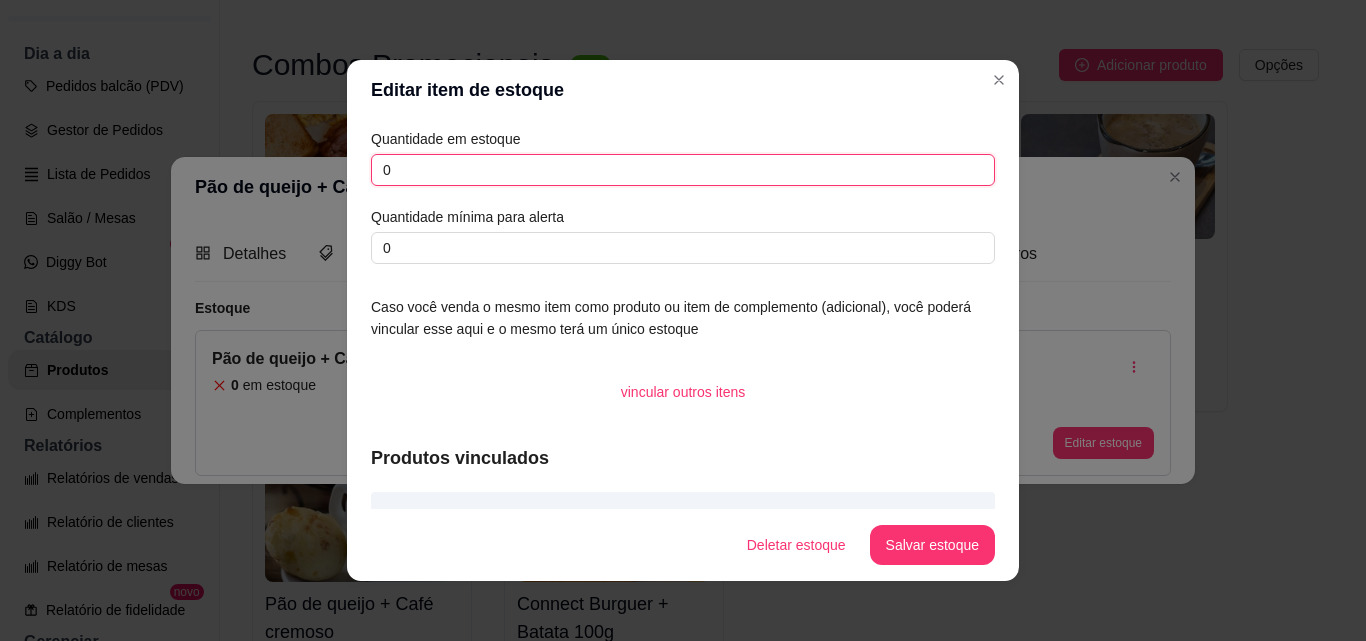 drag, startPoint x: 413, startPoint y: 175, endPoint x: 347, endPoint y: 175, distance: 66 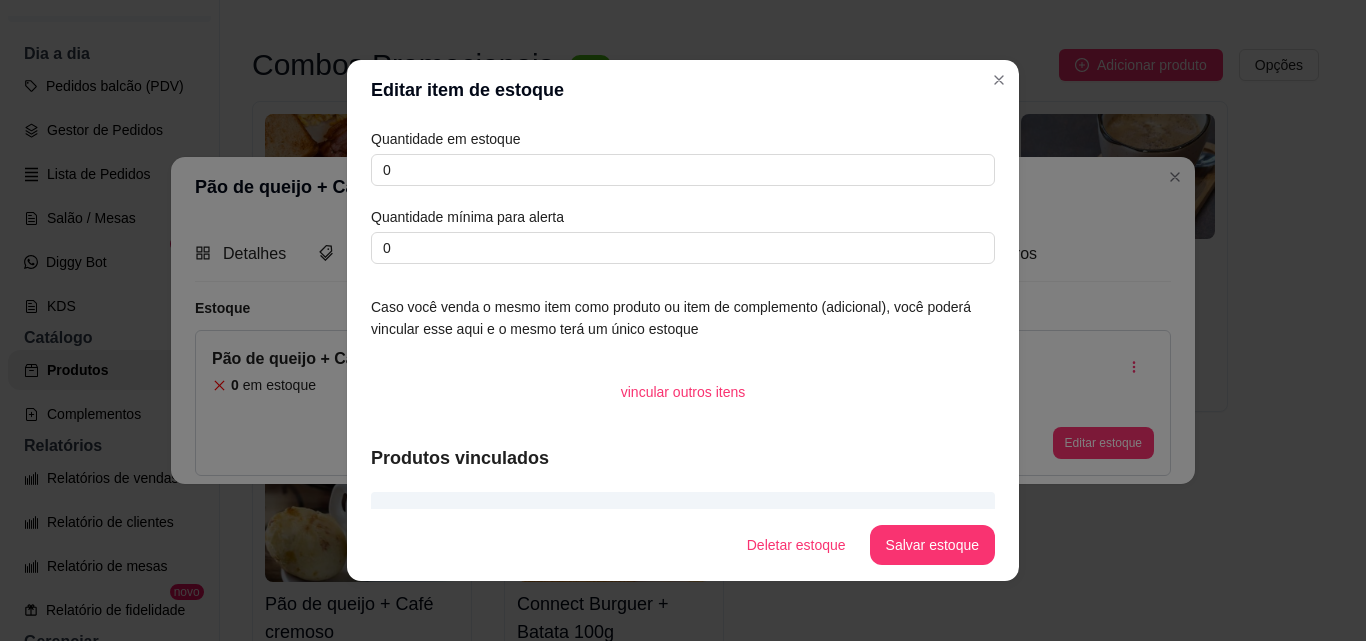 click on "Quantidade   em estoque 0 Quantidade   mínima para alerta 0 Caso você venda o mesmo item como produto ou item de complemento (adicional), você poderá vincular esse aqui e o mesmo terá um único estoque vincular outros itens Produtos vinculados Pão de queijo + Café passado Pão de queijo" at bounding box center (683, 314) 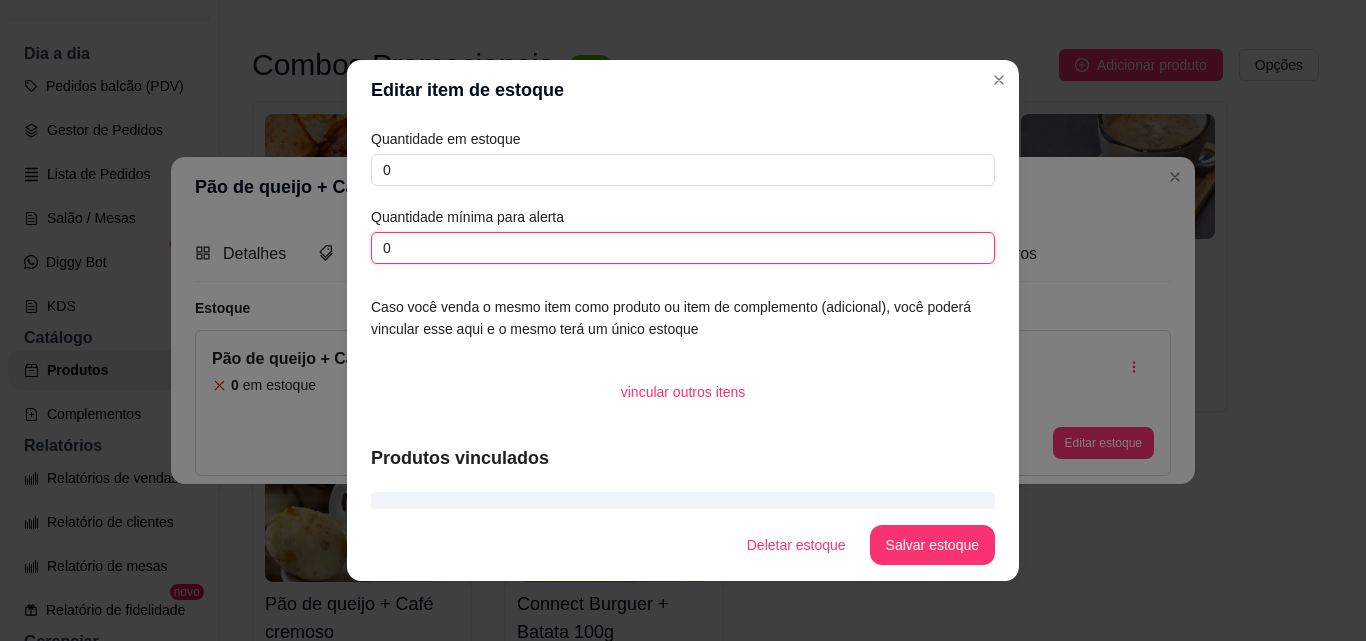 drag, startPoint x: 408, startPoint y: 253, endPoint x: 335, endPoint y: 248, distance: 73.171036 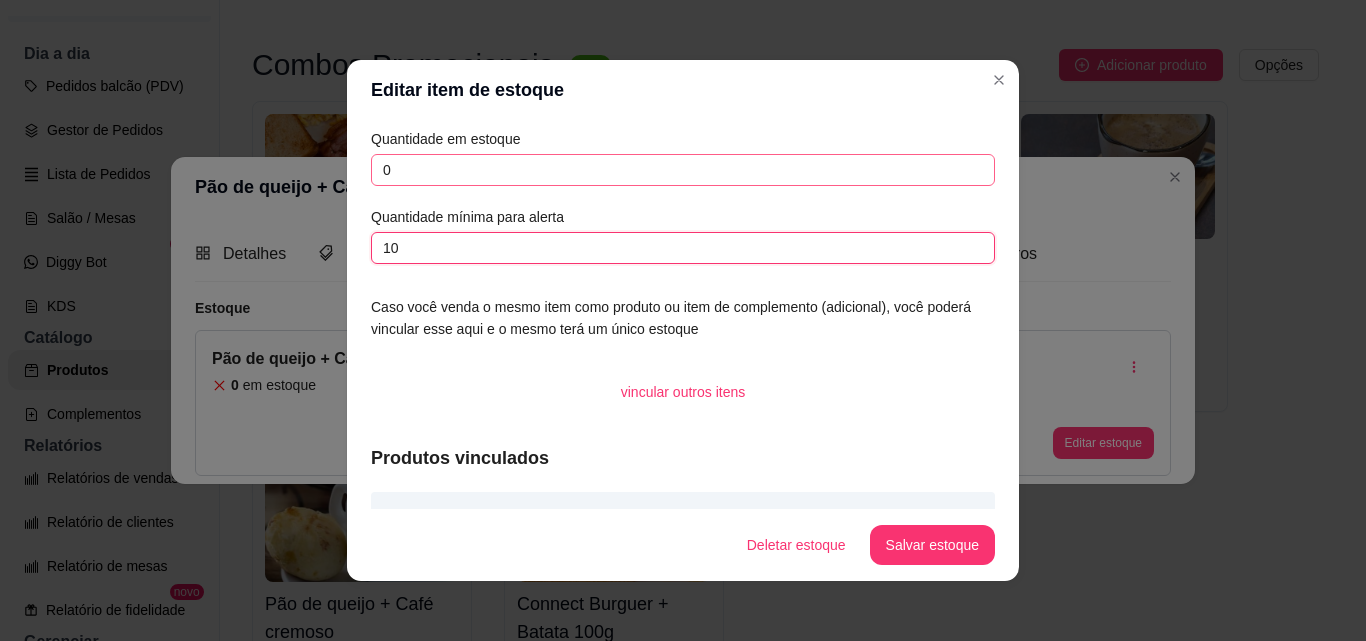type on "10" 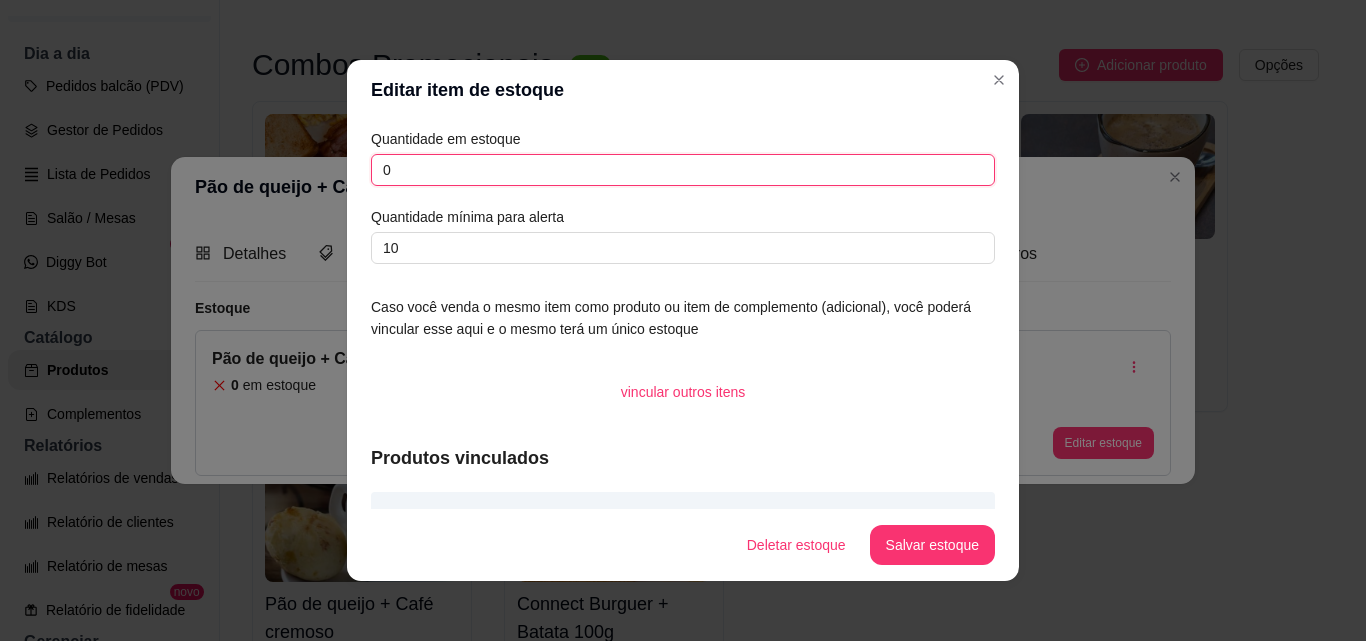 click on "0" at bounding box center (683, 170) 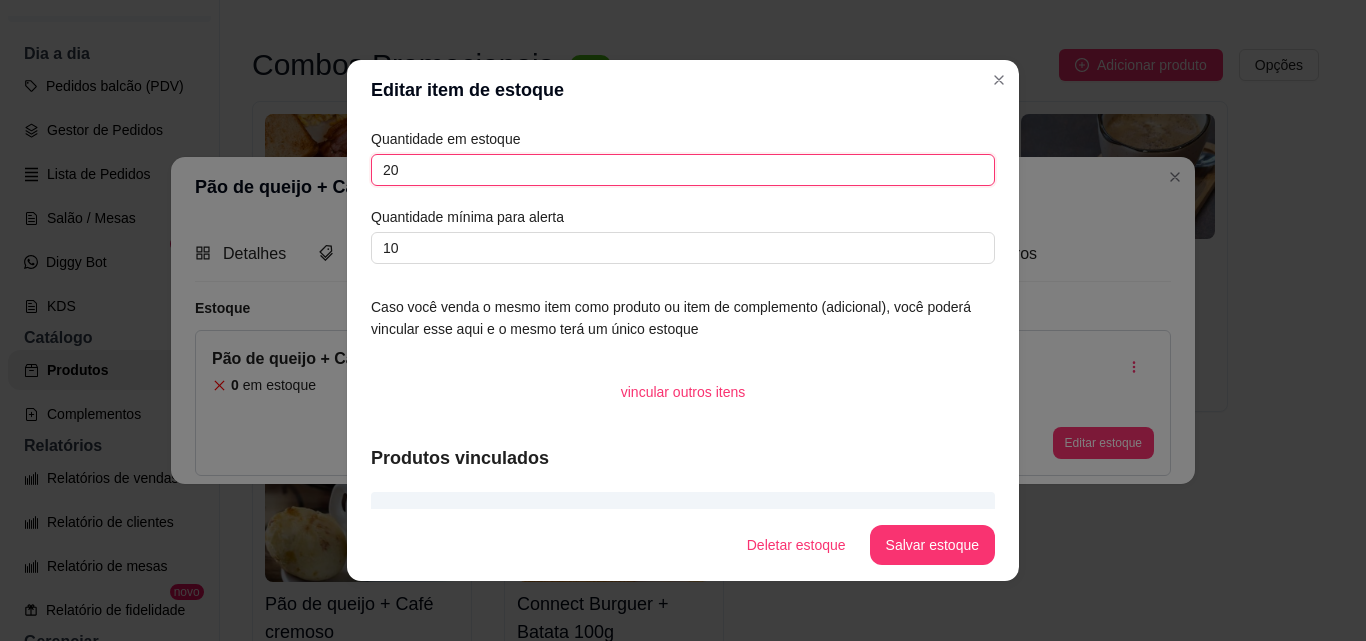 type on "20" 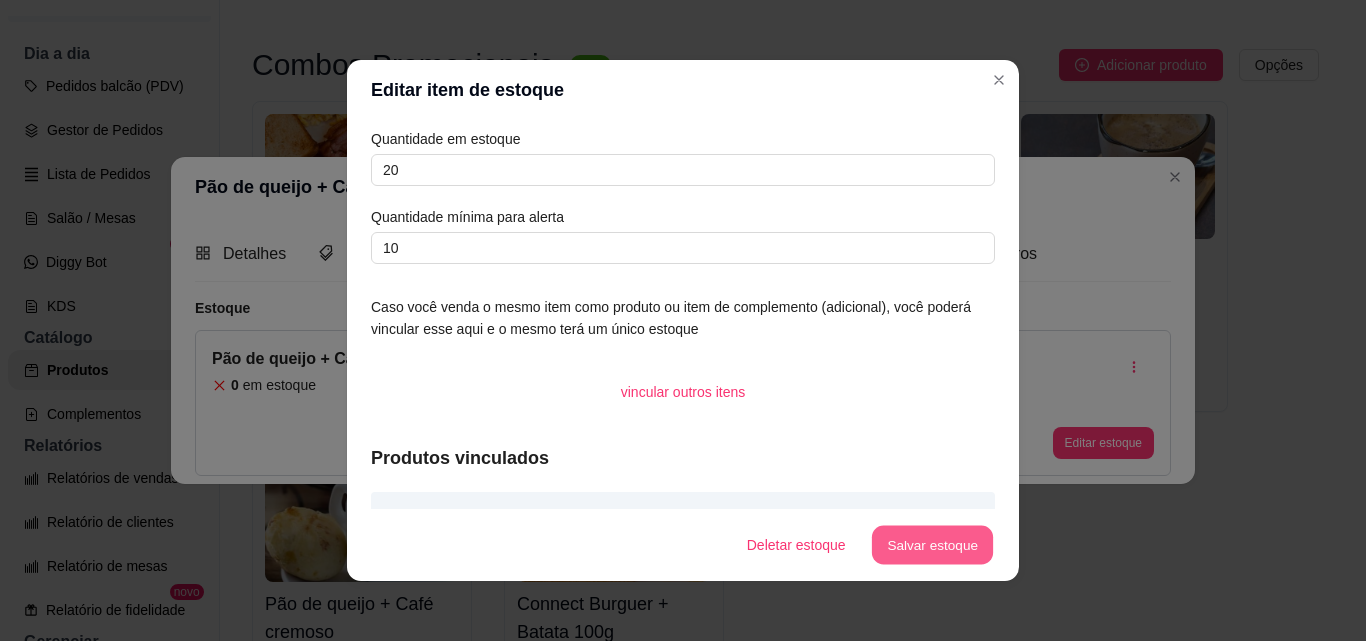 click on "Salvar estoque" at bounding box center [932, 545] 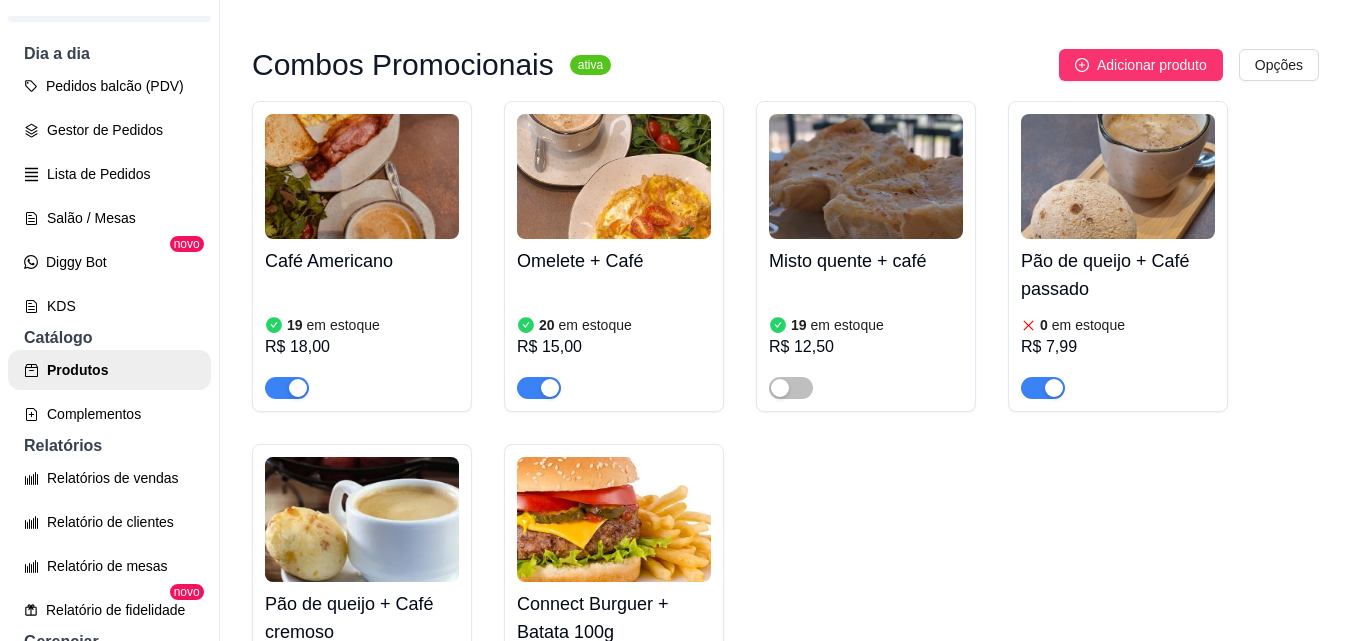 click at bounding box center [1118, 176] 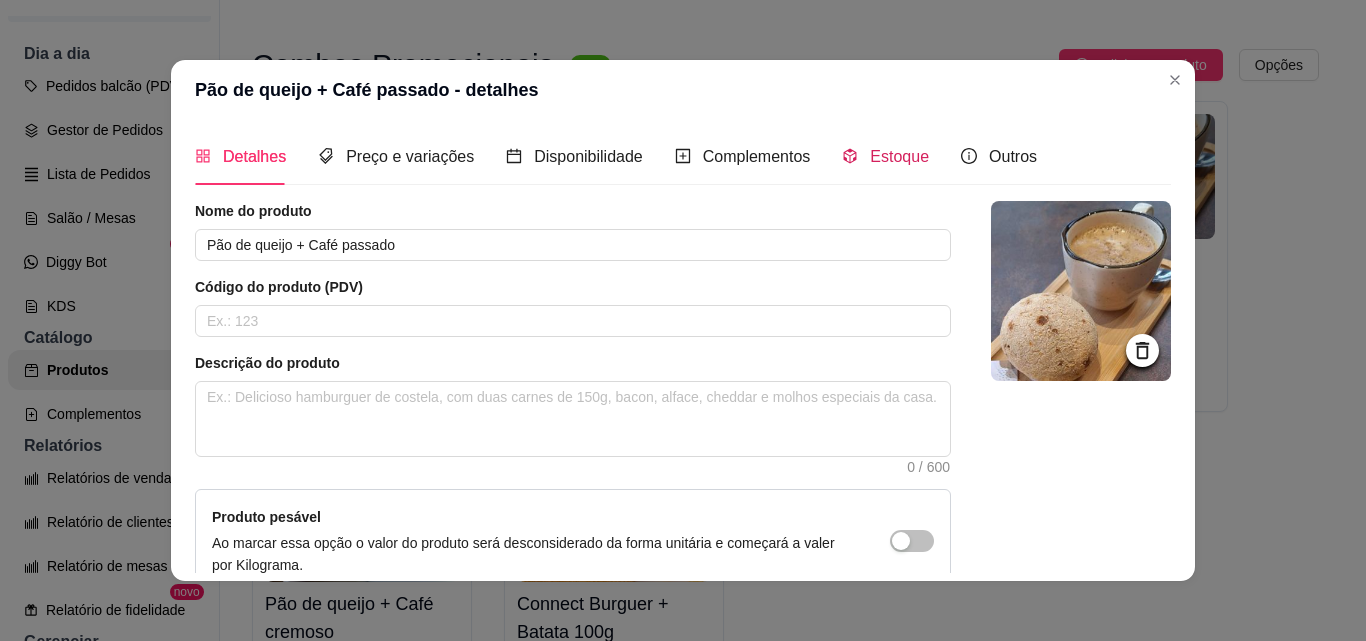 click on "Estoque" at bounding box center [899, 156] 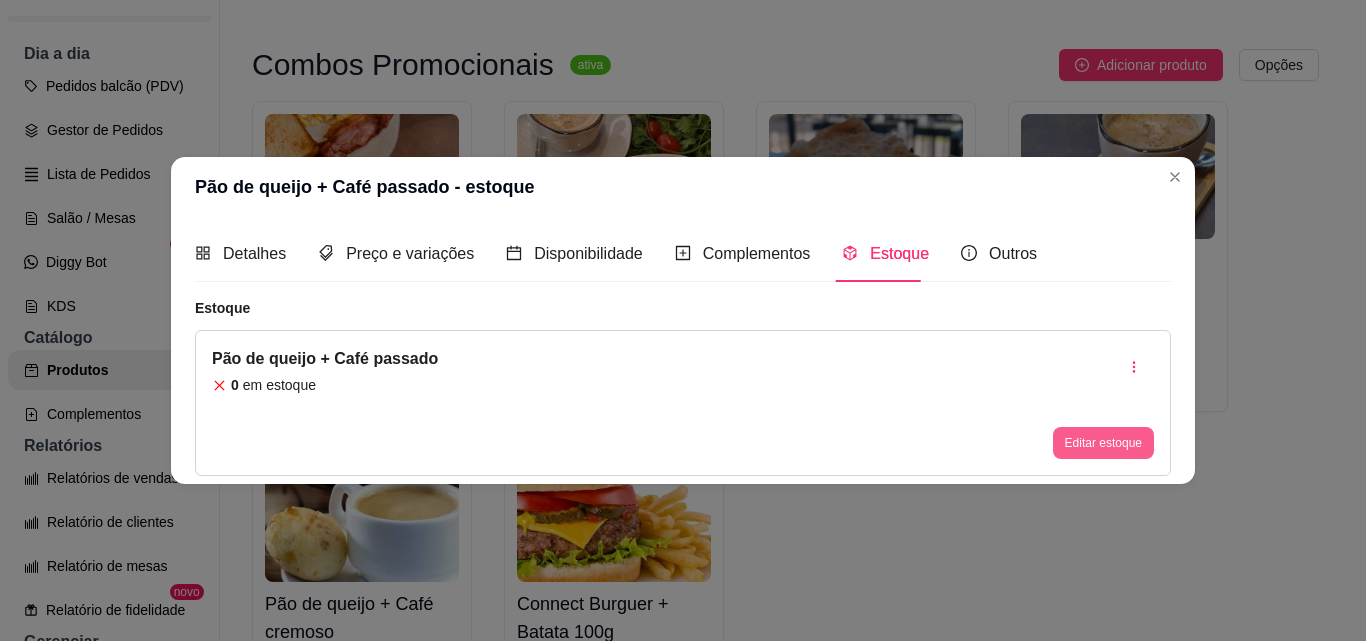 click on "Editar estoque" at bounding box center (1103, 443) 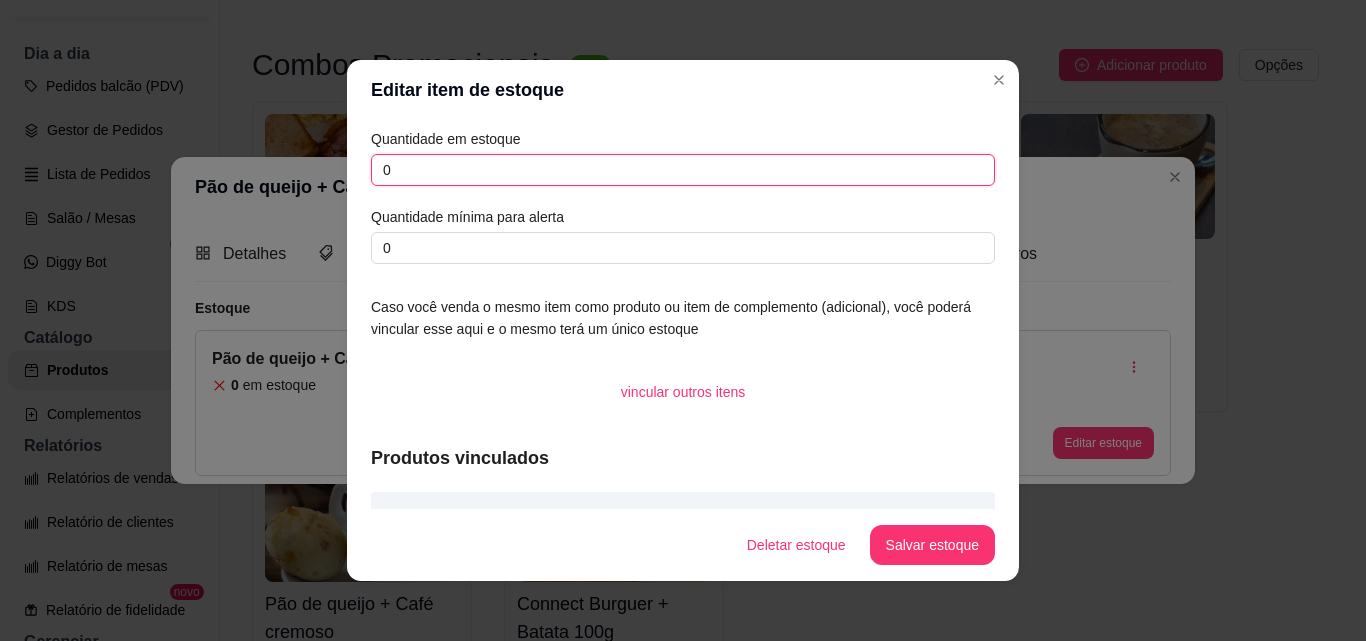 click on "0" at bounding box center [683, 170] 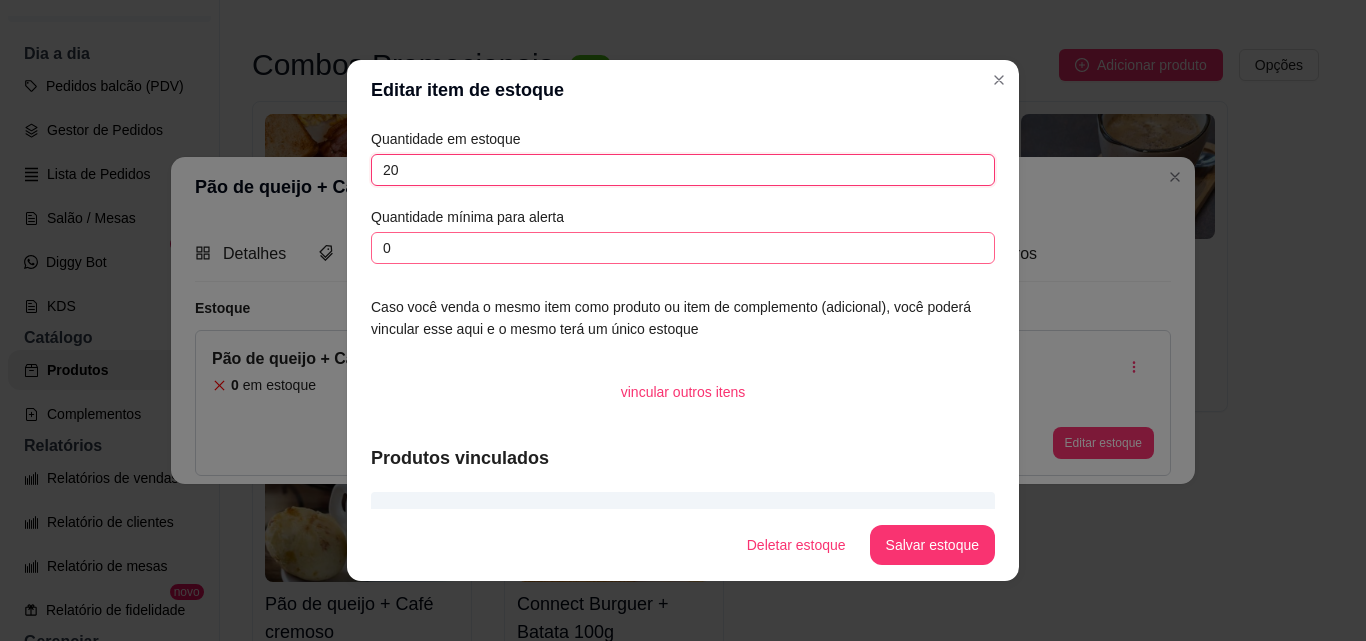 type on "20" 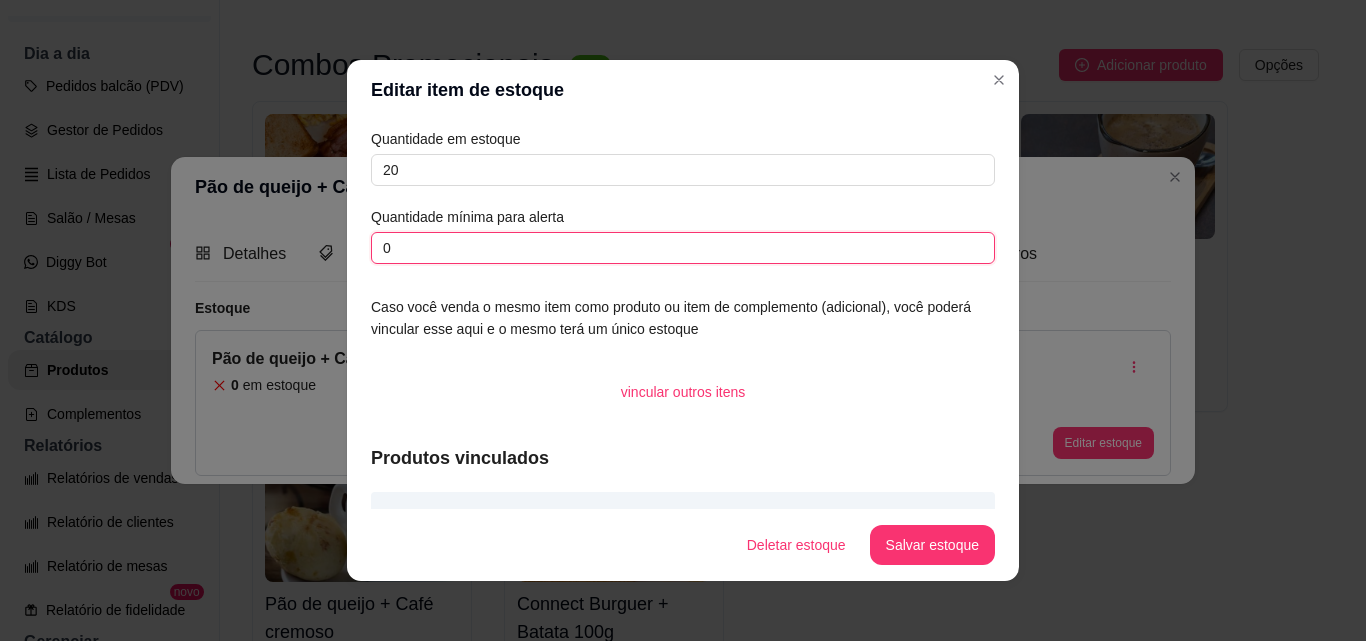 click on "0" at bounding box center (683, 248) 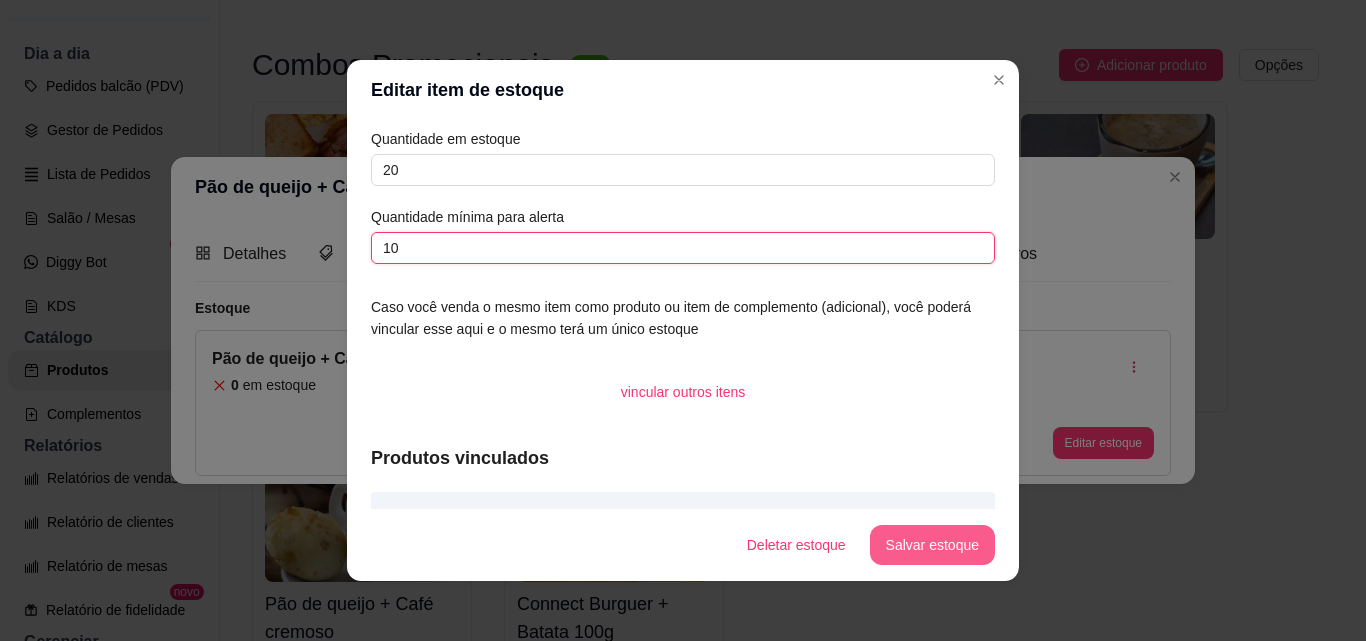 type on "10" 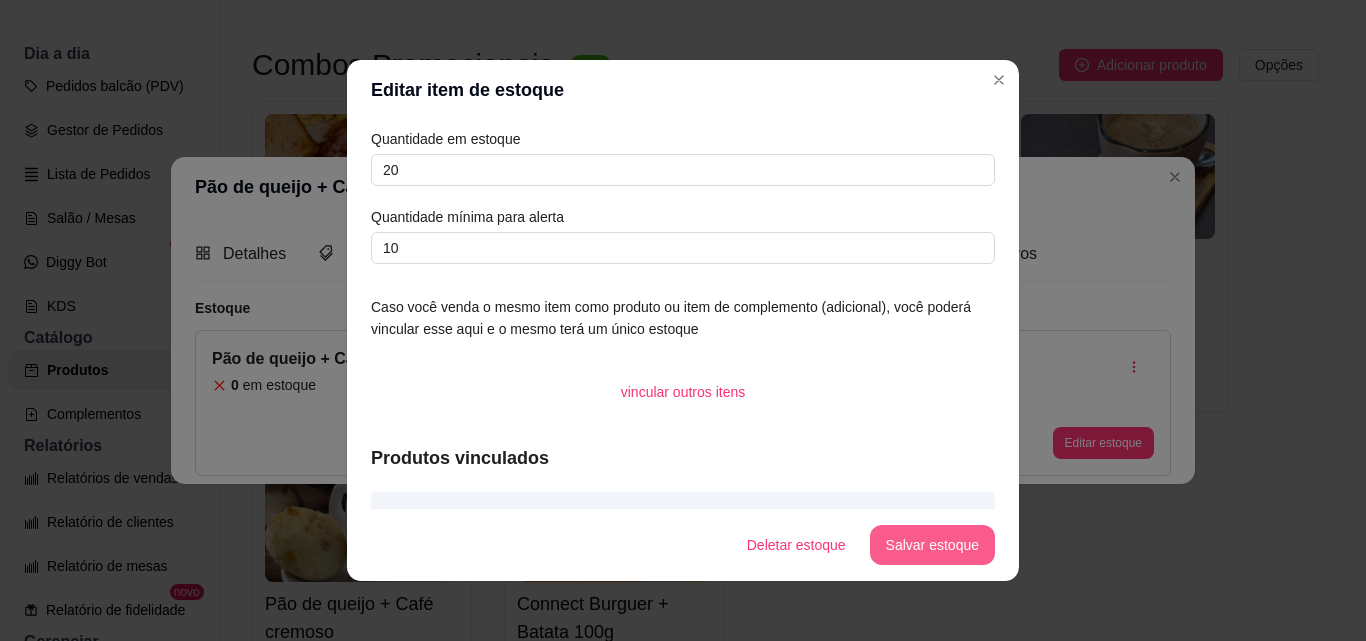 click on "Salvar estoque" at bounding box center (932, 545) 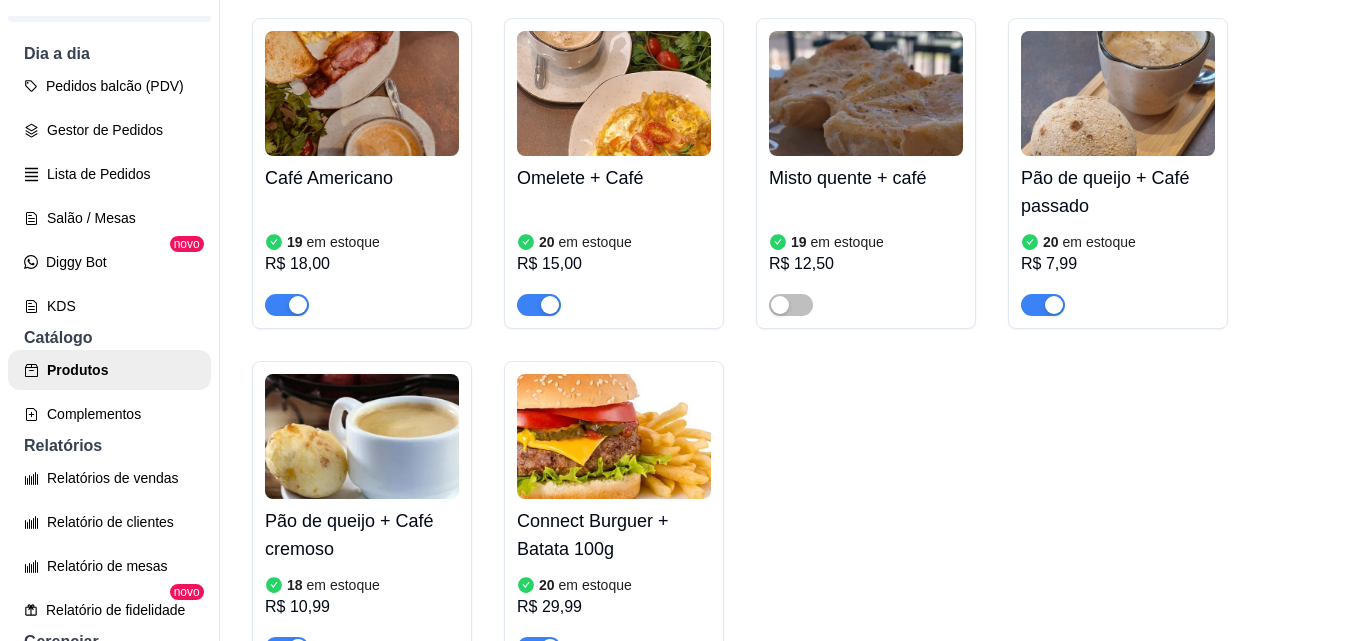 scroll, scrollTop: 9624, scrollLeft: 0, axis: vertical 